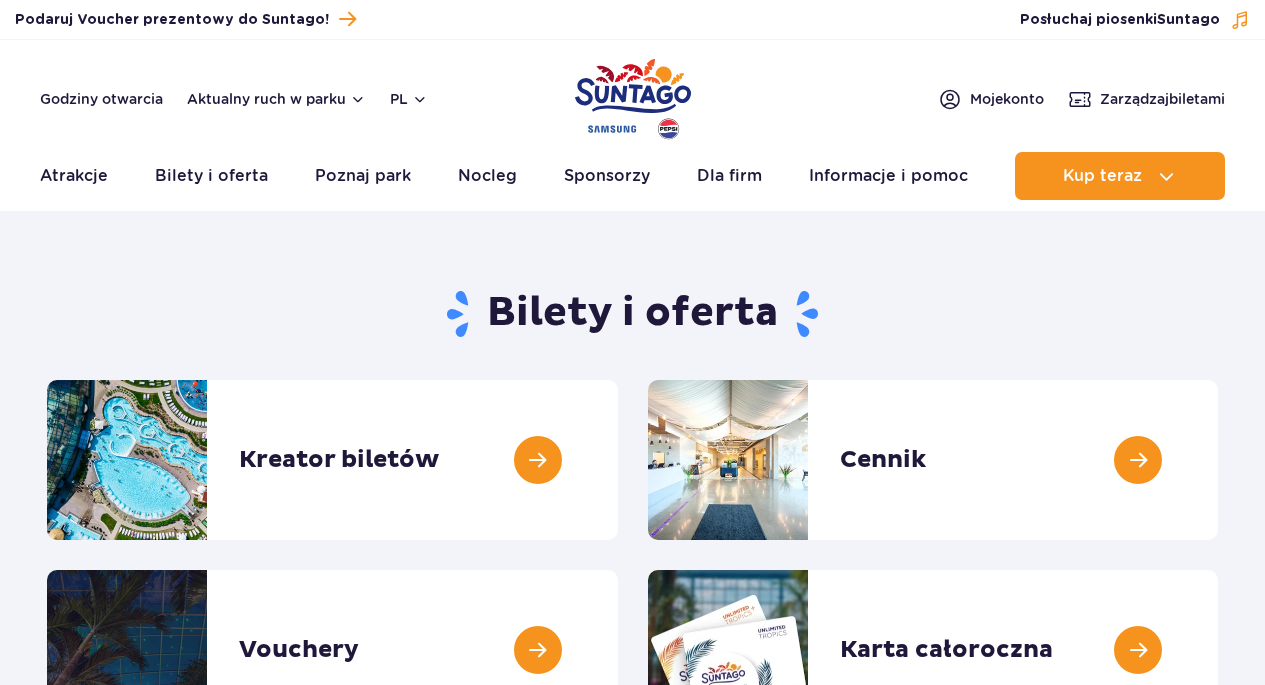 scroll, scrollTop: 0, scrollLeft: 0, axis: both 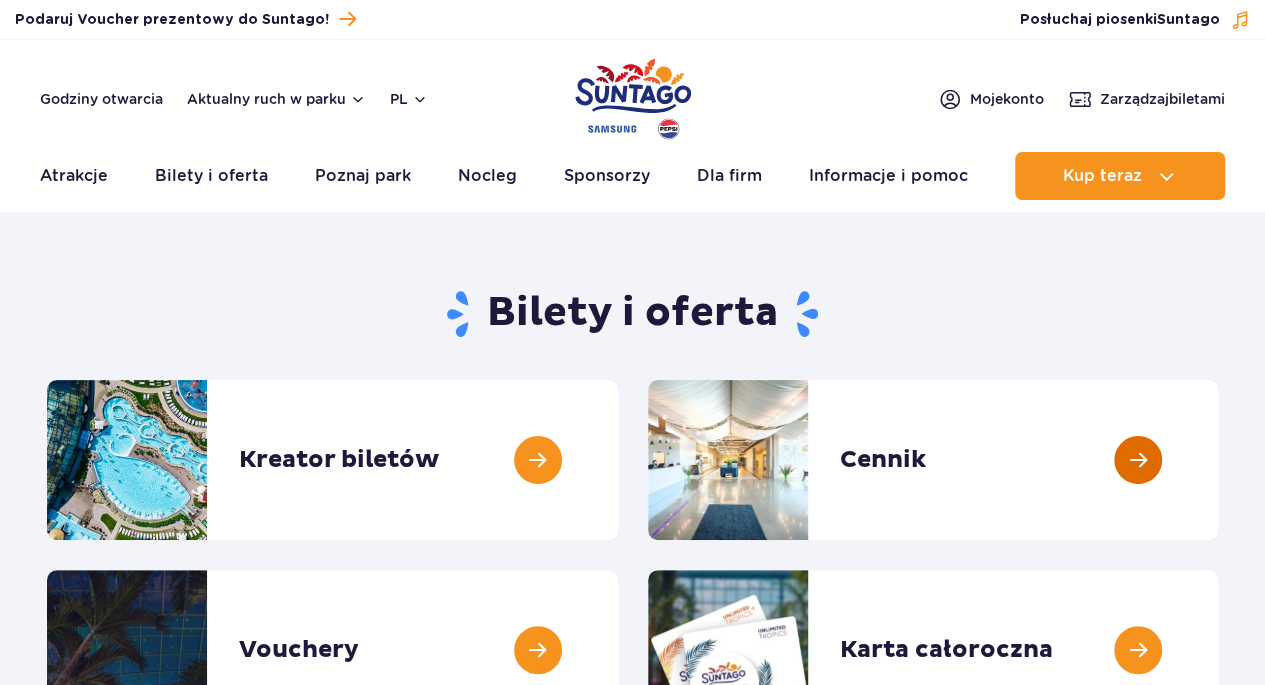 click at bounding box center [1218, 460] 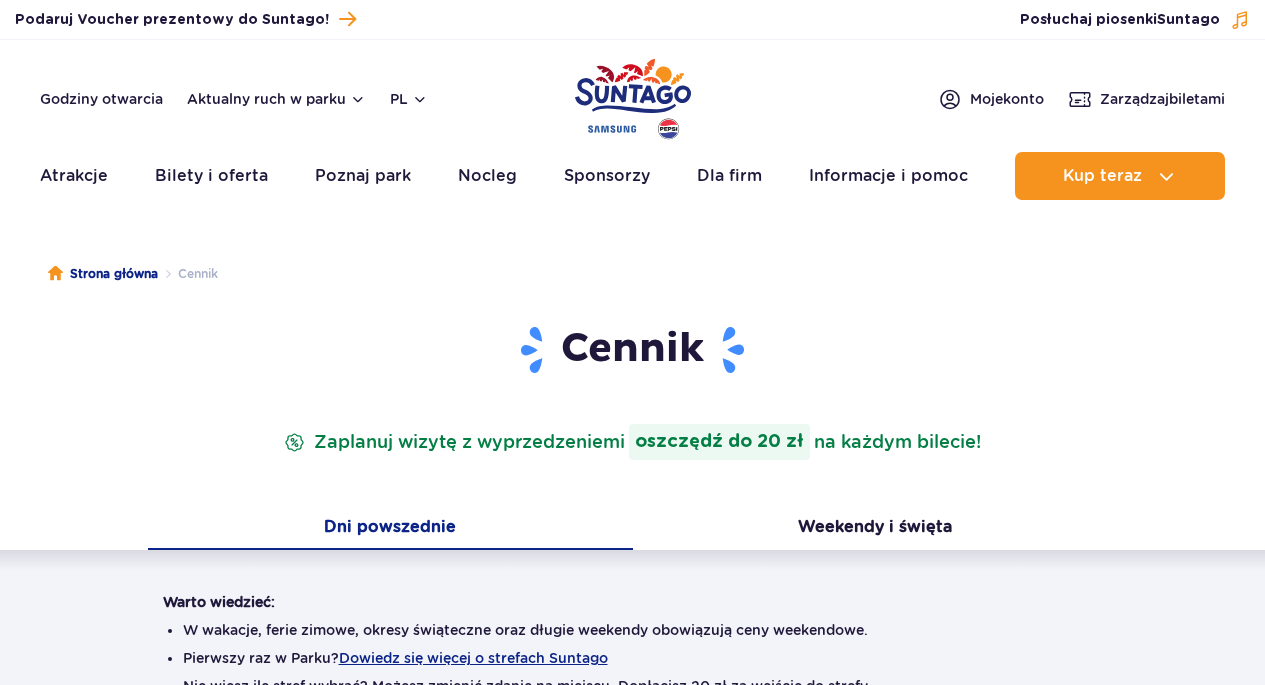 scroll, scrollTop: 0, scrollLeft: 0, axis: both 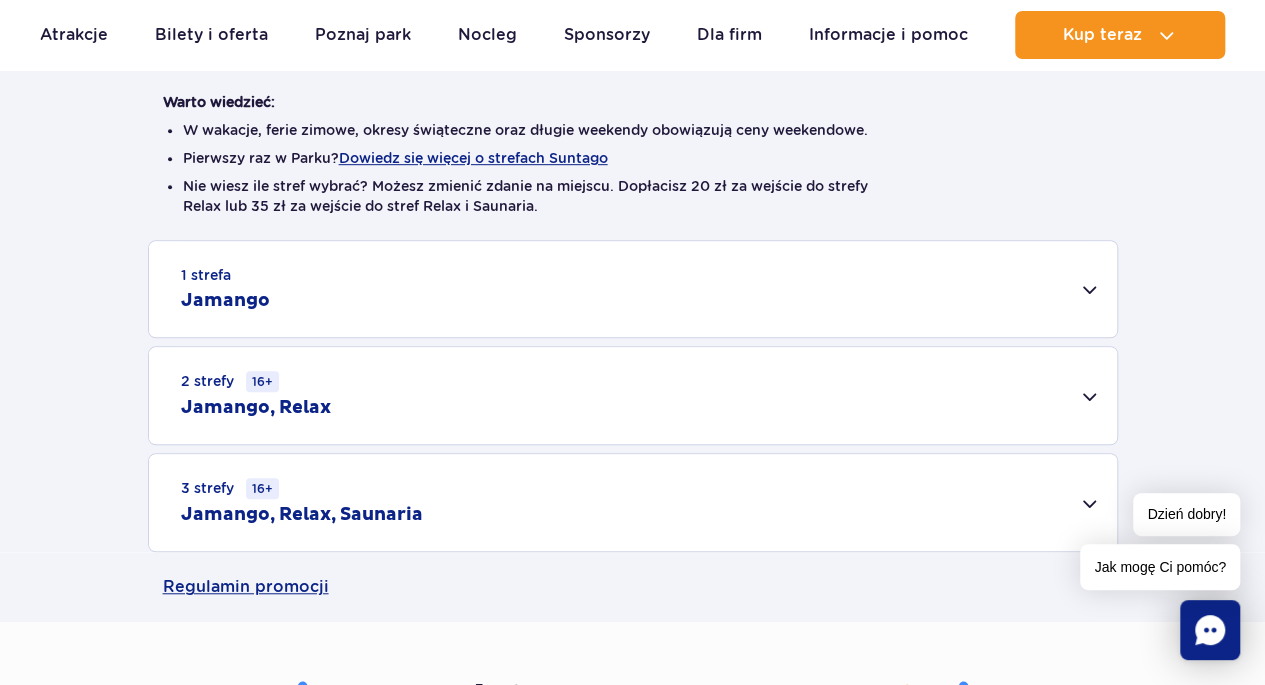 click on "1 strefa
Jamango" at bounding box center [633, 289] 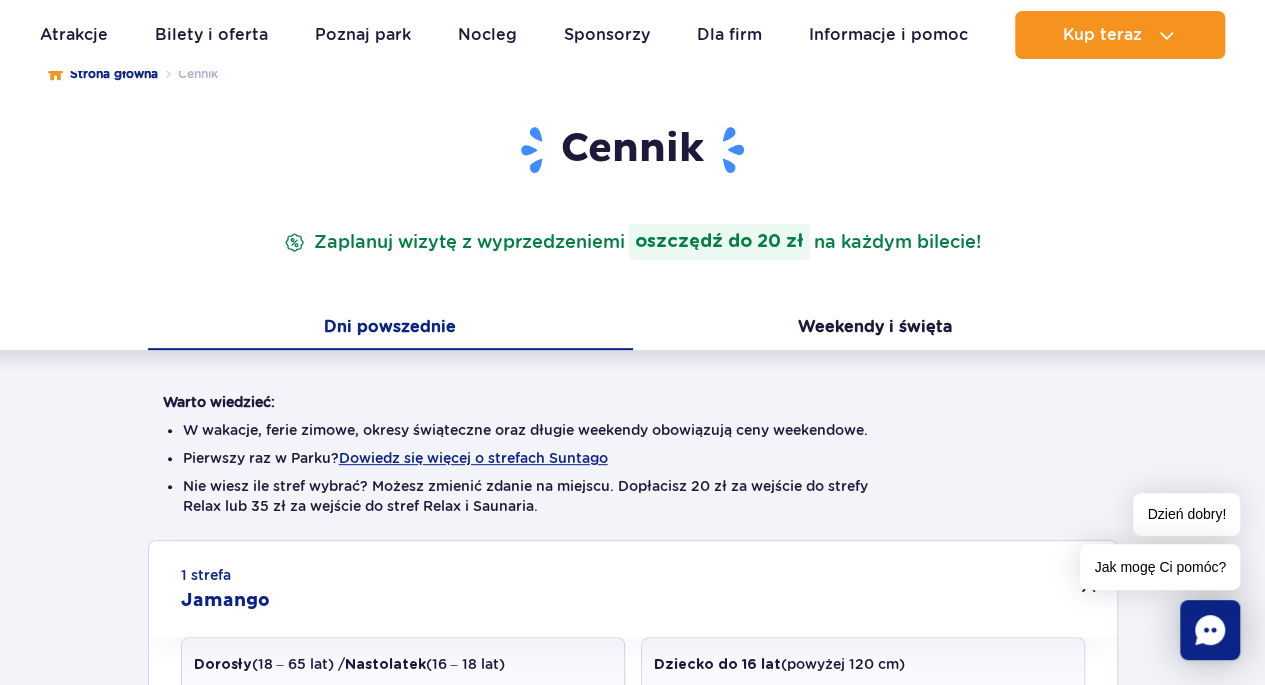 scroll, scrollTop: 100, scrollLeft: 0, axis: vertical 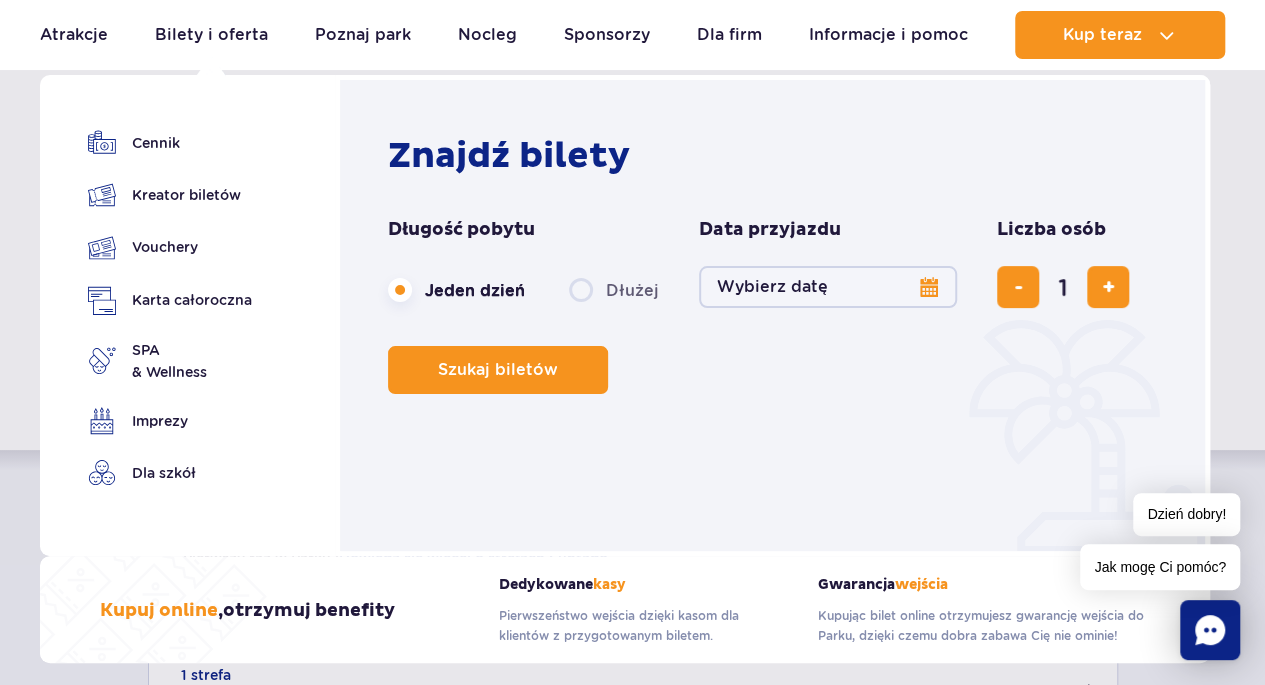 click on "Wybierz datę" at bounding box center [828, 287] 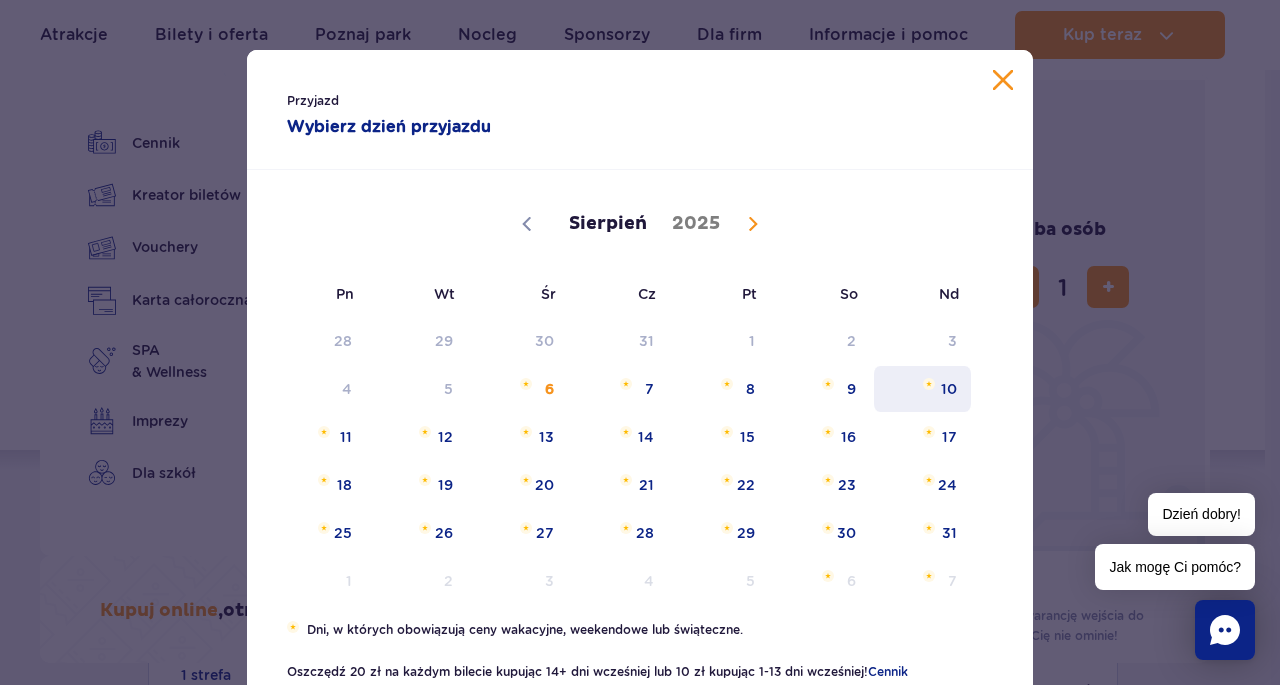 click at bounding box center [929, 384] 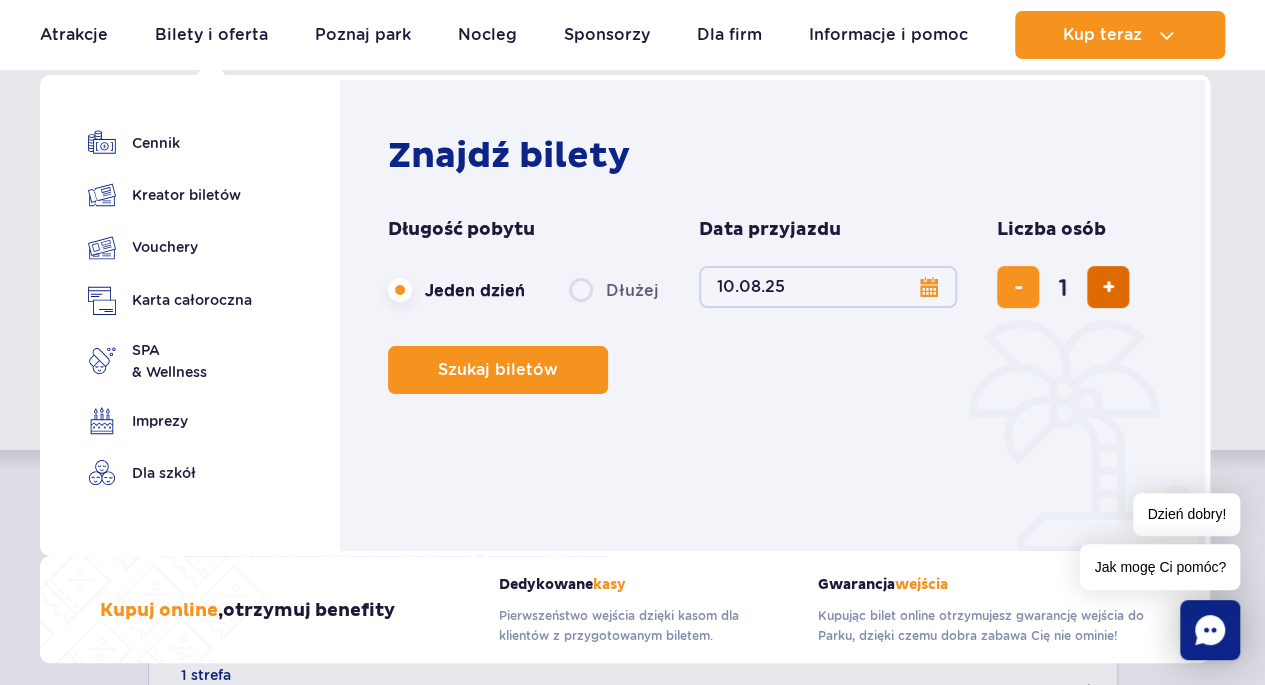 click at bounding box center [1108, 287] 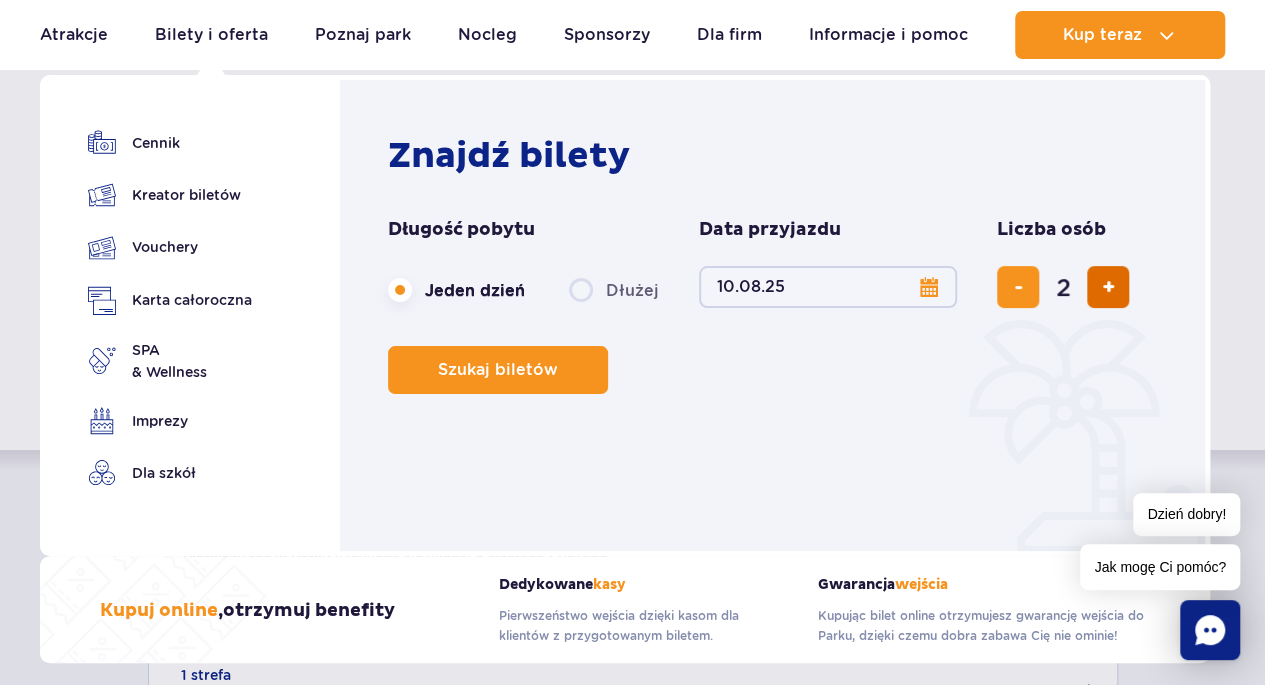 click at bounding box center (1108, 287) 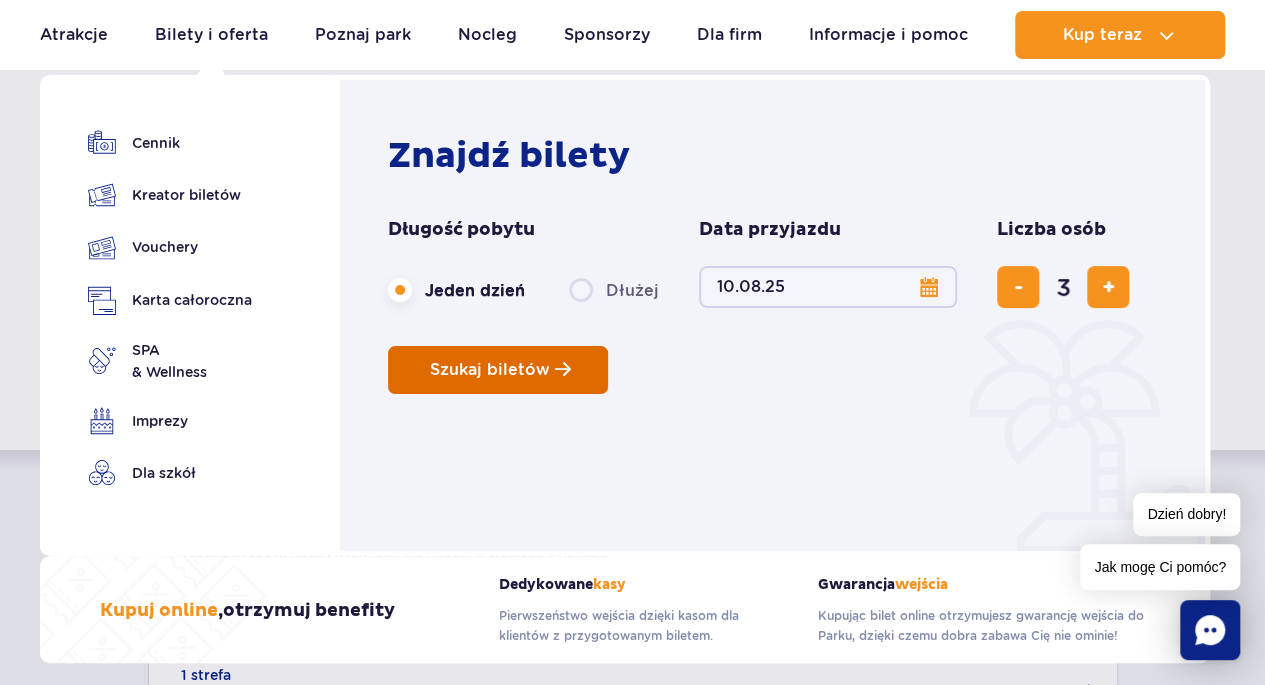 click on "Szukaj biletów" at bounding box center (498, 370) 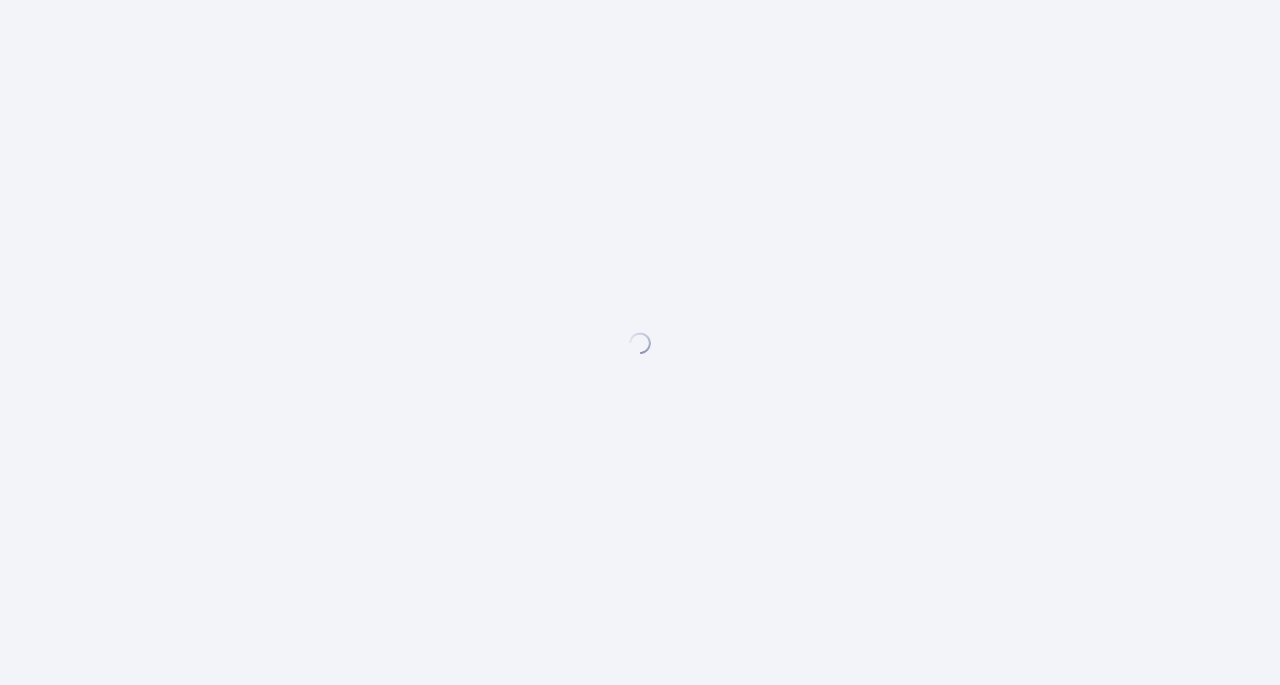 scroll, scrollTop: 0, scrollLeft: 0, axis: both 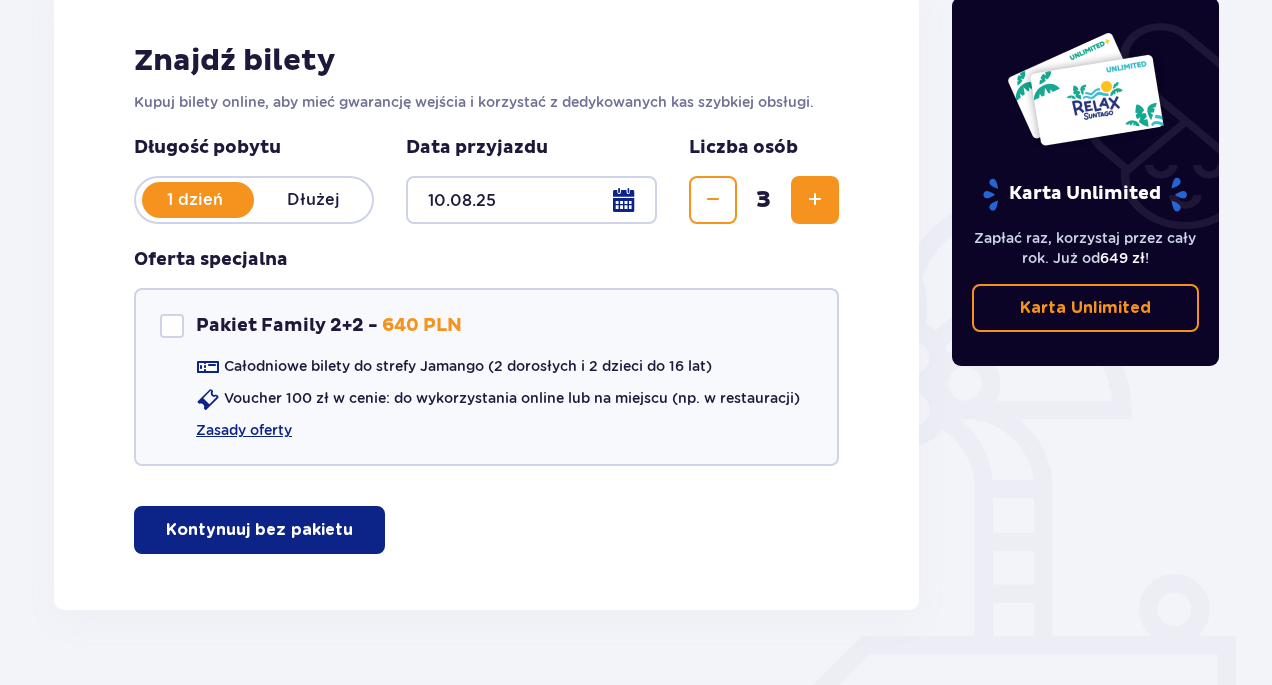 click on "Kontynuuj bez pakietu" at bounding box center (259, 530) 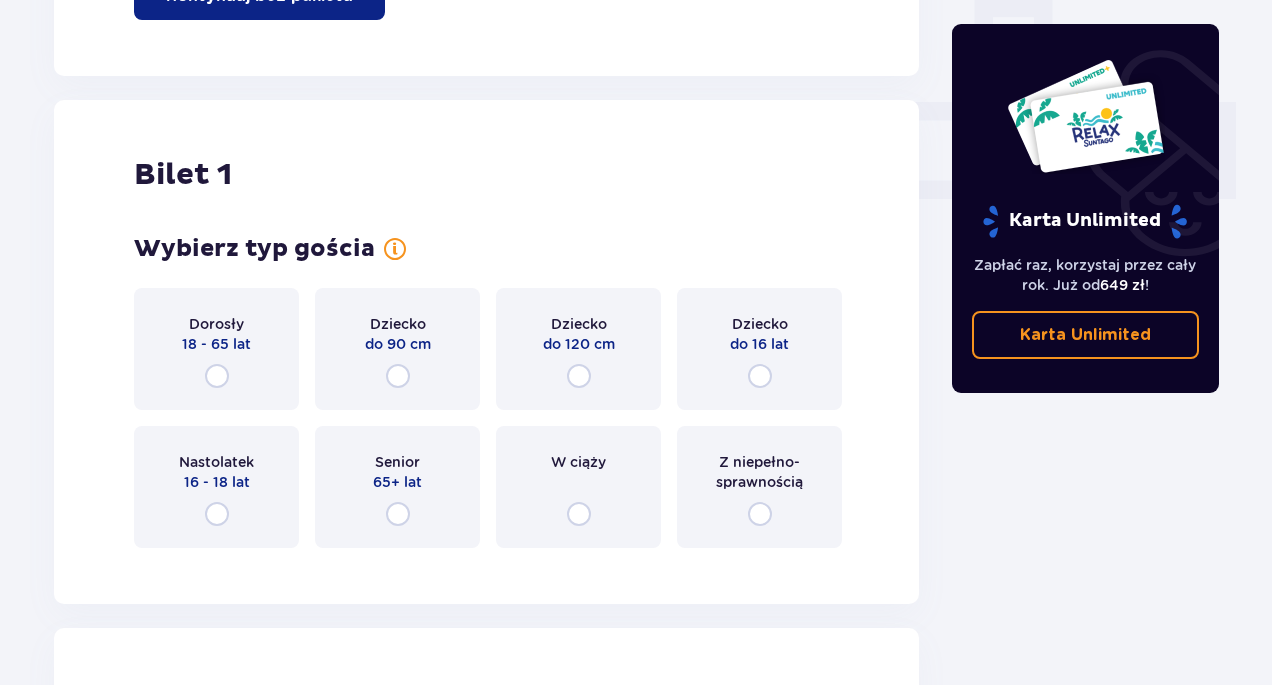 scroll, scrollTop: 910, scrollLeft: 0, axis: vertical 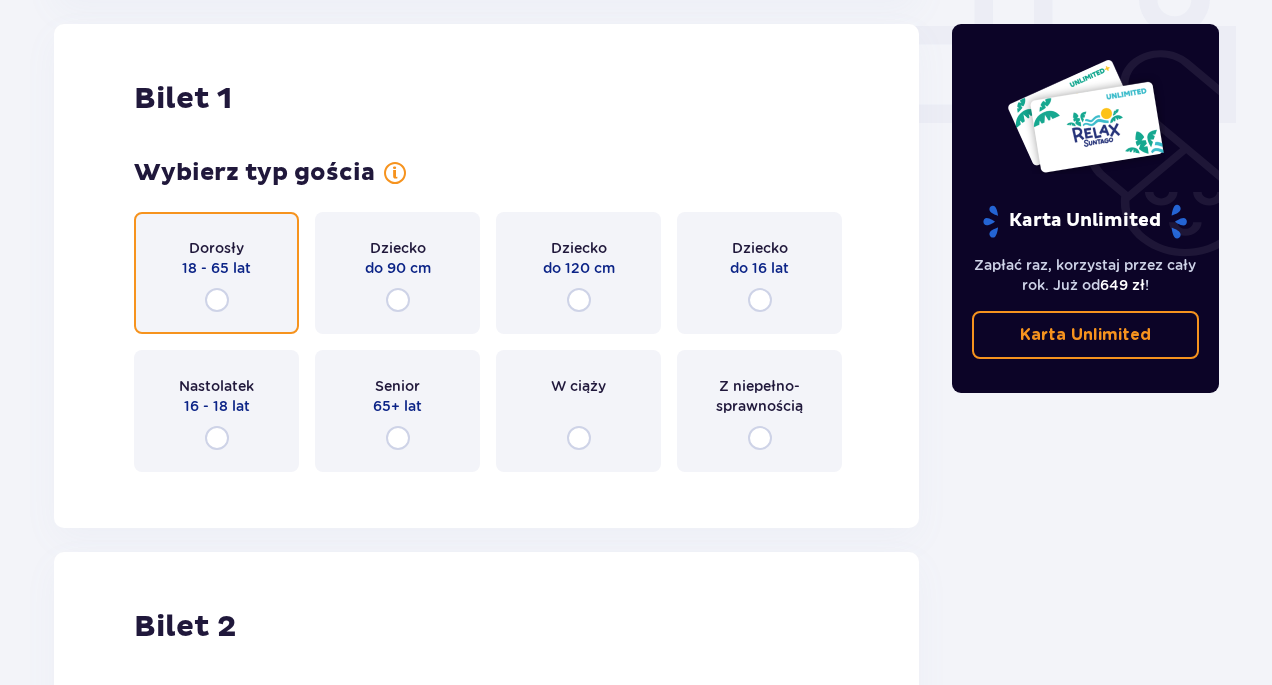 click at bounding box center [217, 300] 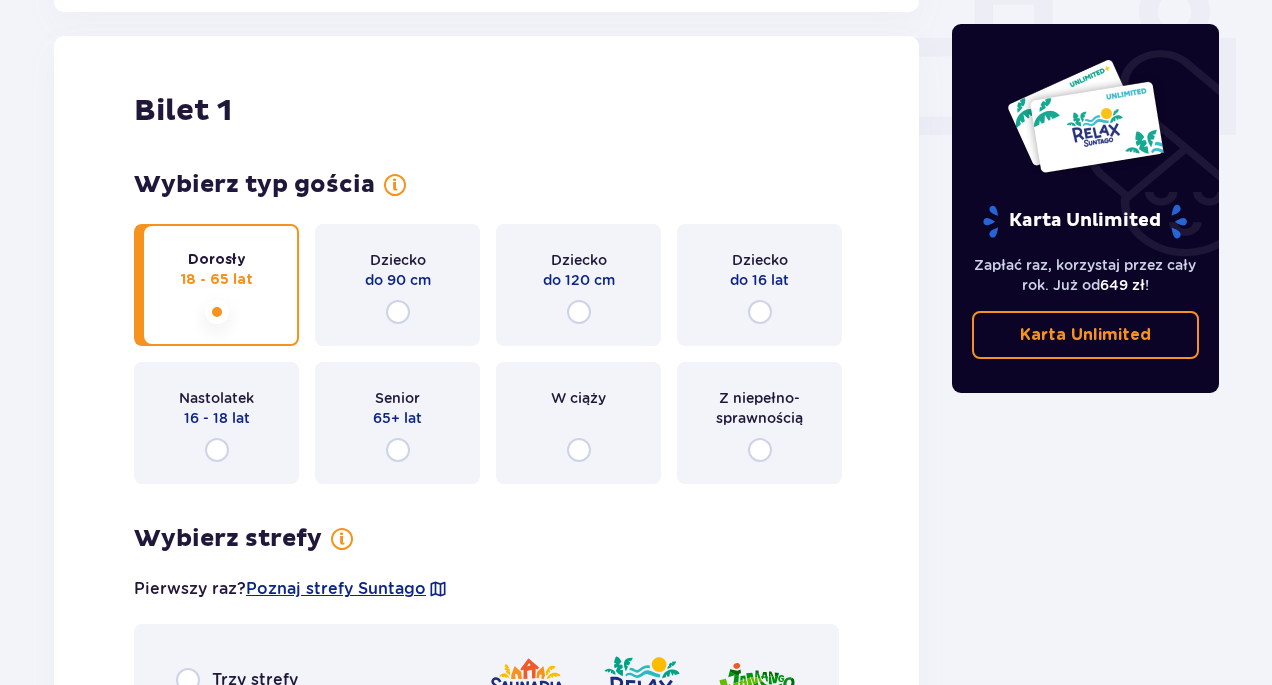 scroll, scrollTop: 1298, scrollLeft: 0, axis: vertical 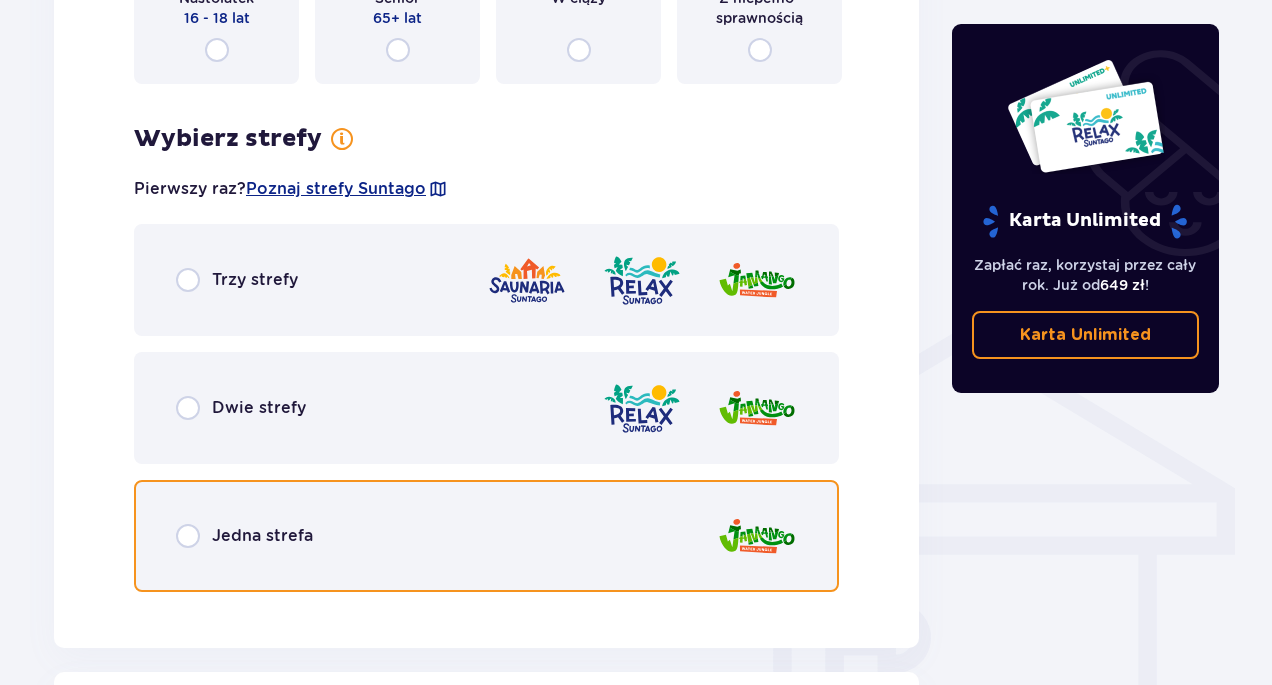 click at bounding box center [188, 536] 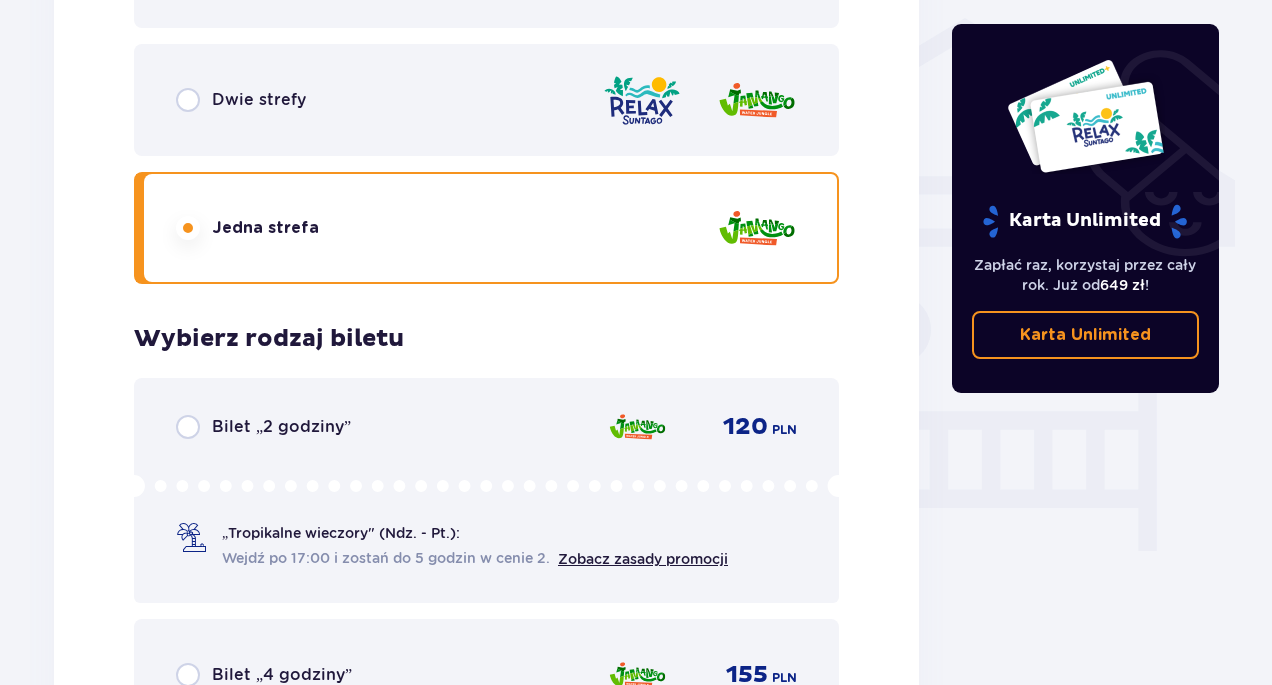 scroll, scrollTop: 1806, scrollLeft: 0, axis: vertical 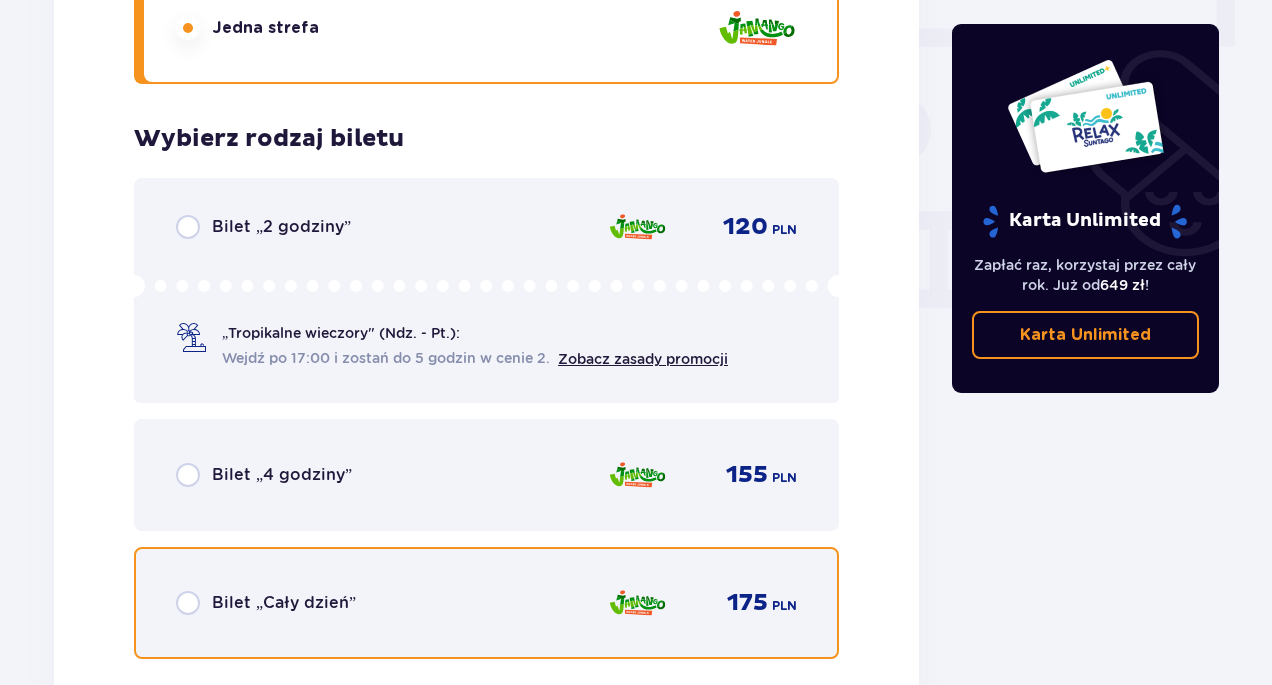 click at bounding box center (188, 603) 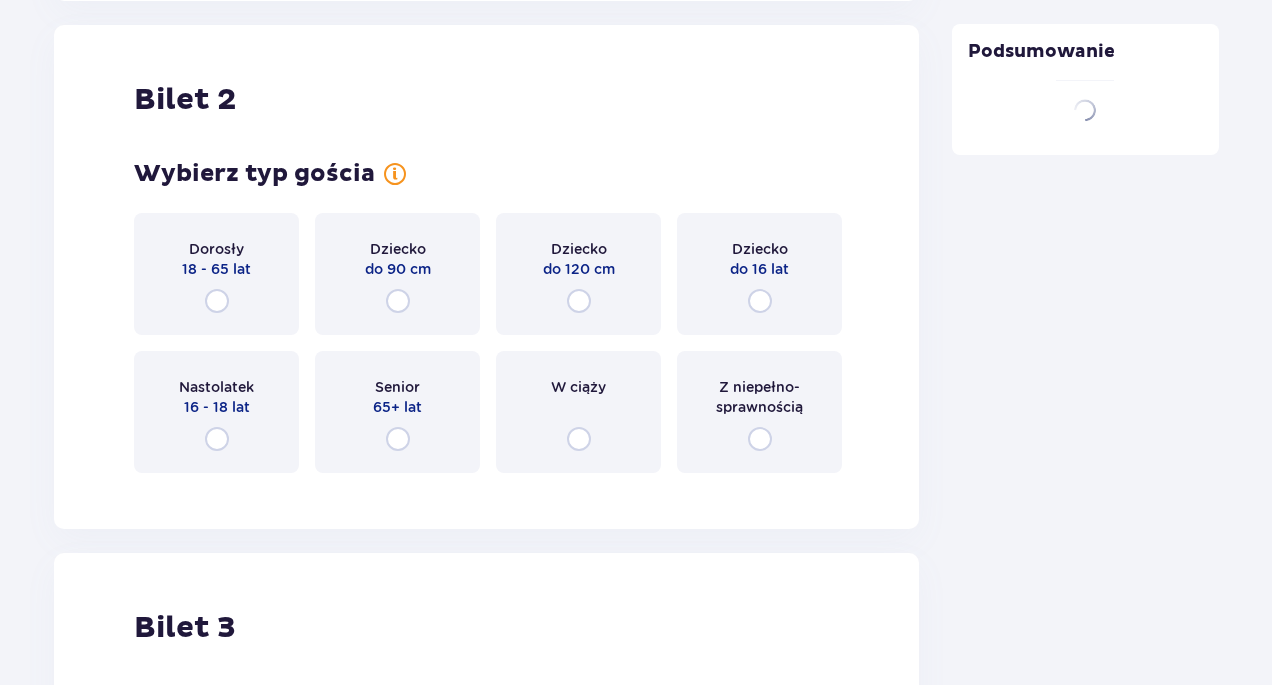 scroll, scrollTop: 2521, scrollLeft: 0, axis: vertical 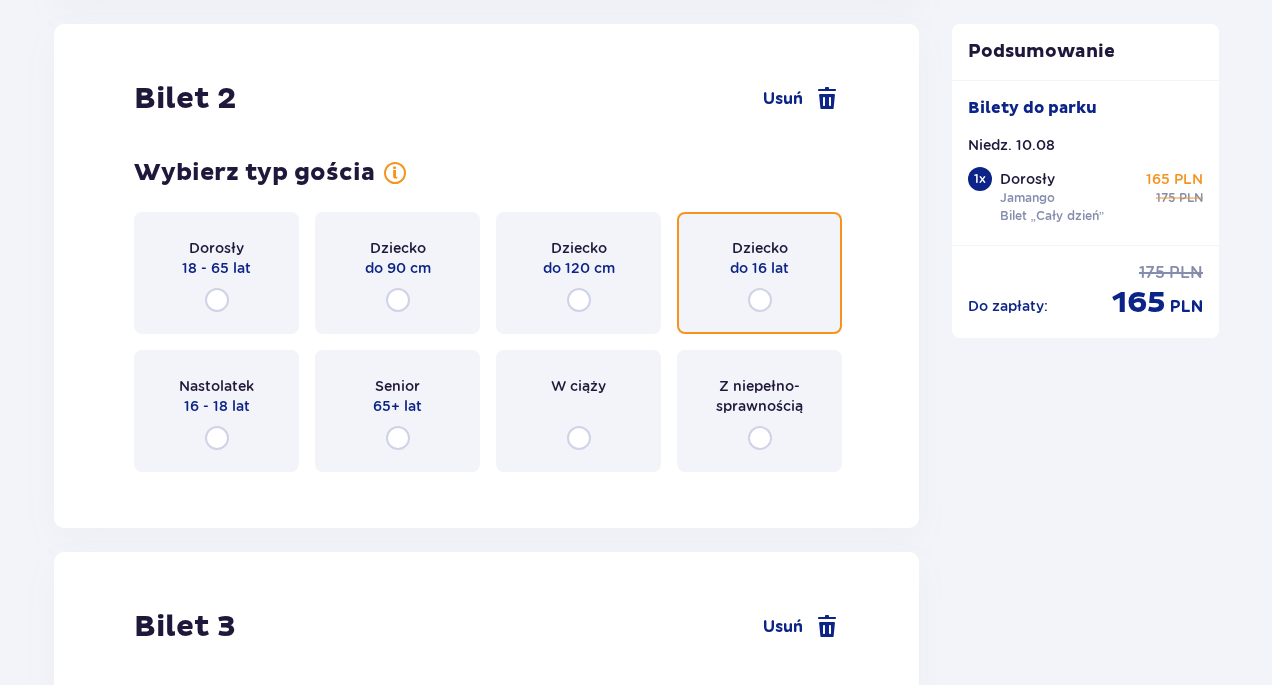 click at bounding box center (760, 300) 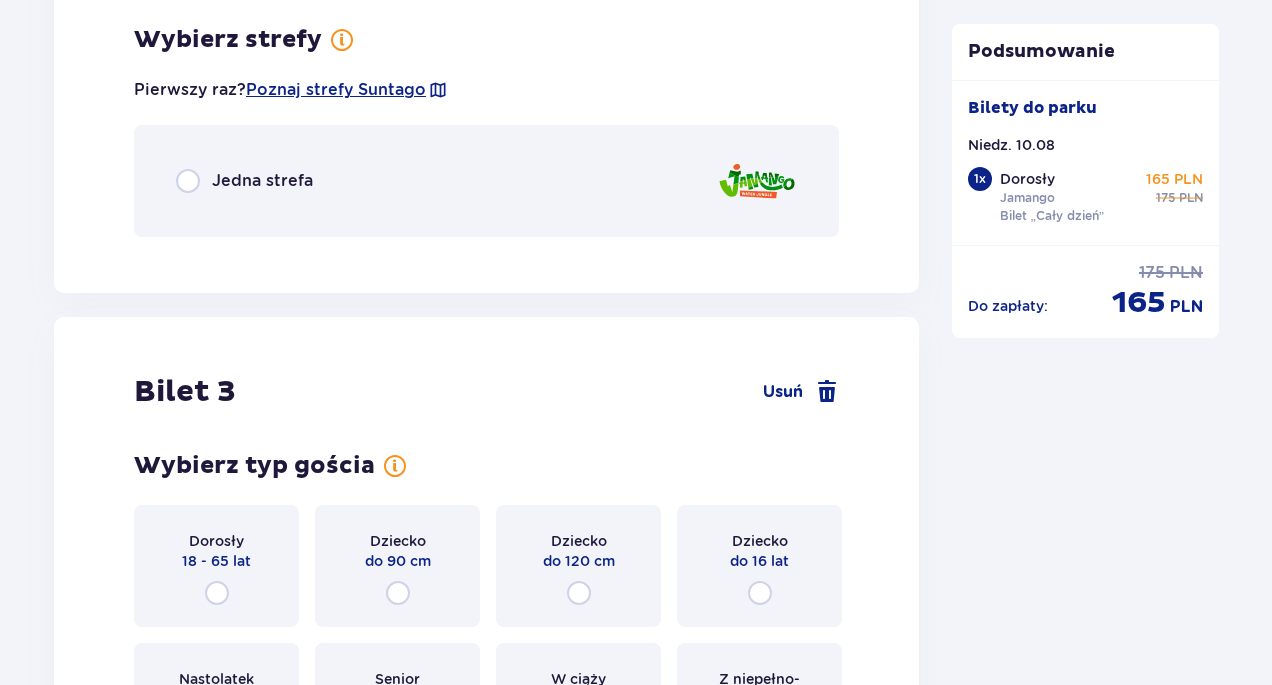 scroll, scrollTop: 3009, scrollLeft: 0, axis: vertical 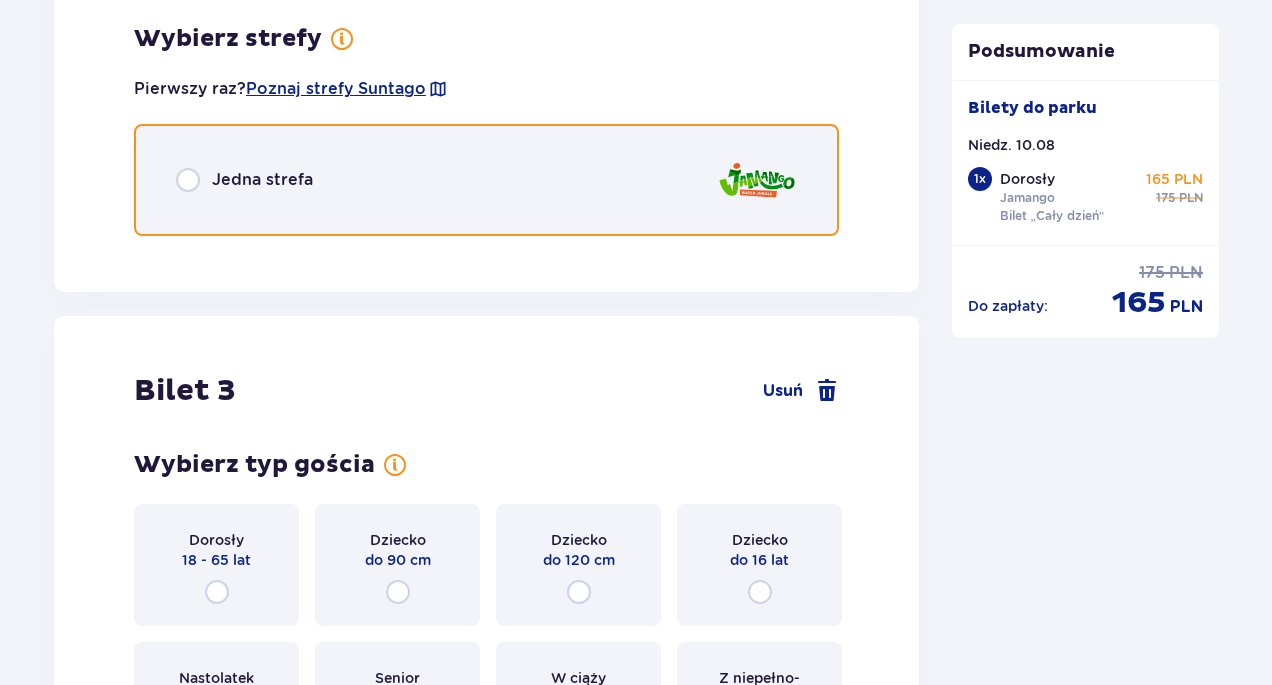click at bounding box center [188, 180] 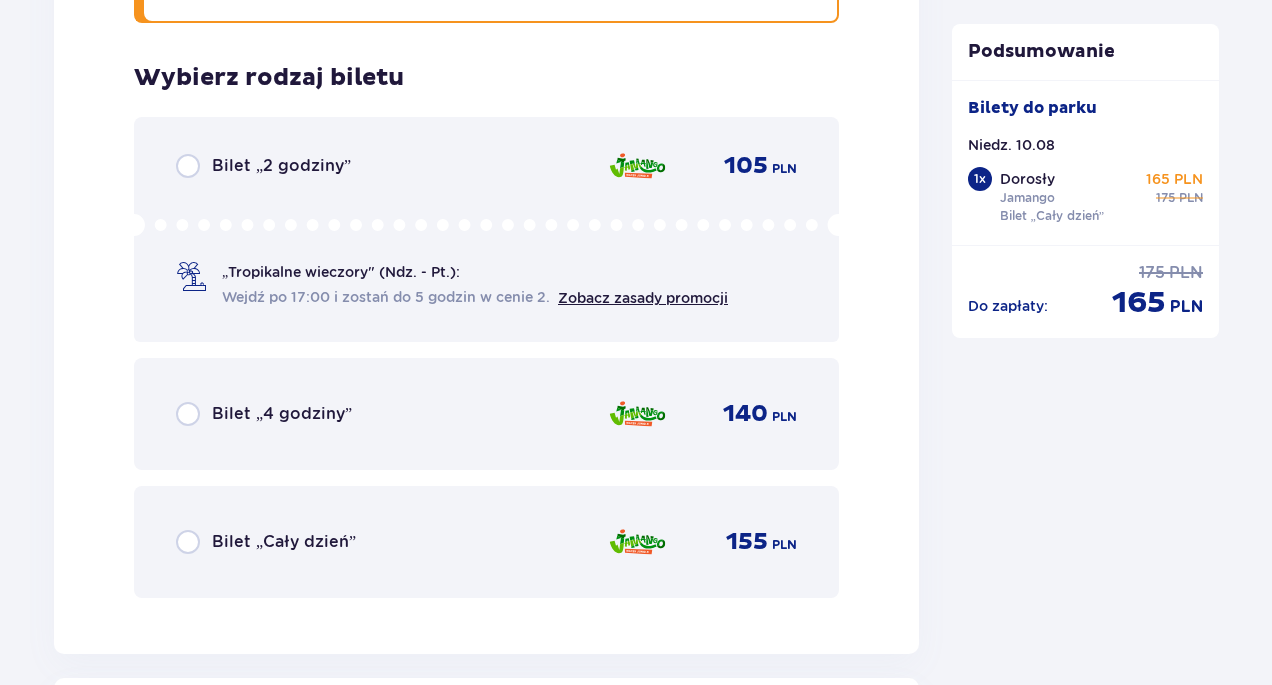 scroll, scrollTop: 3261, scrollLeft: 0, axis: vertical 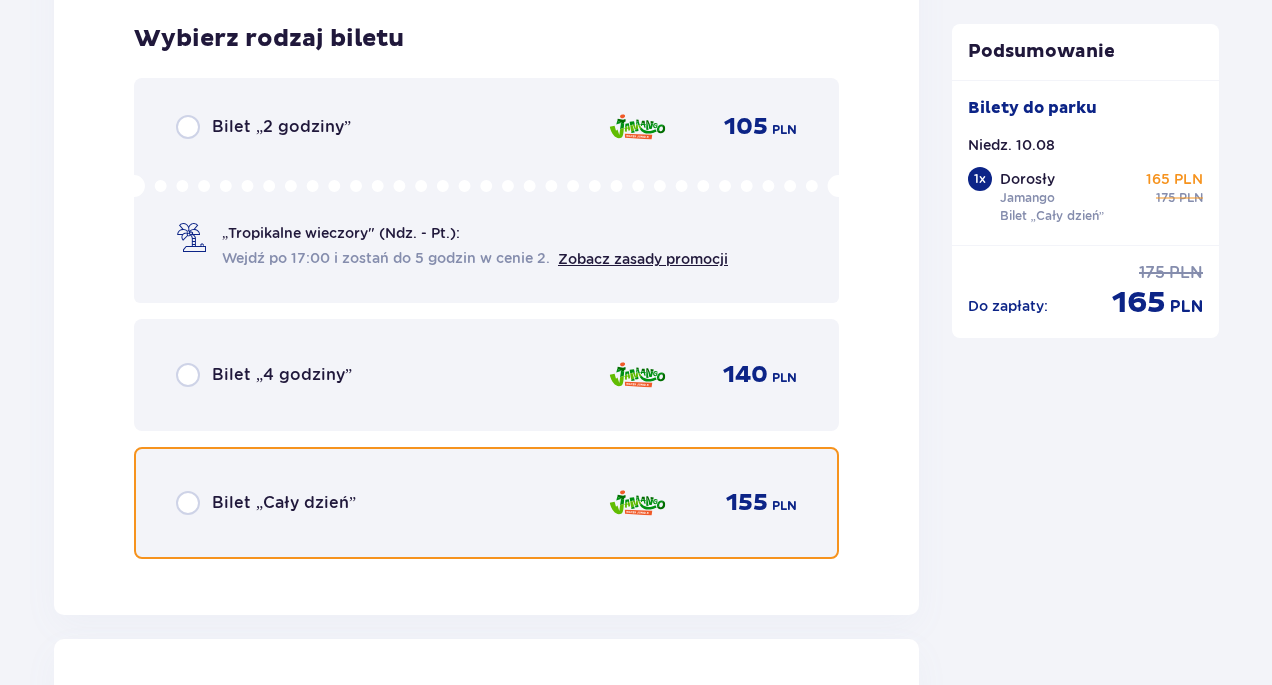 drag, startPoint x: 186, startPoint y: 501, endPoint x: 258, endPoint y: 491, distance: 72.691124 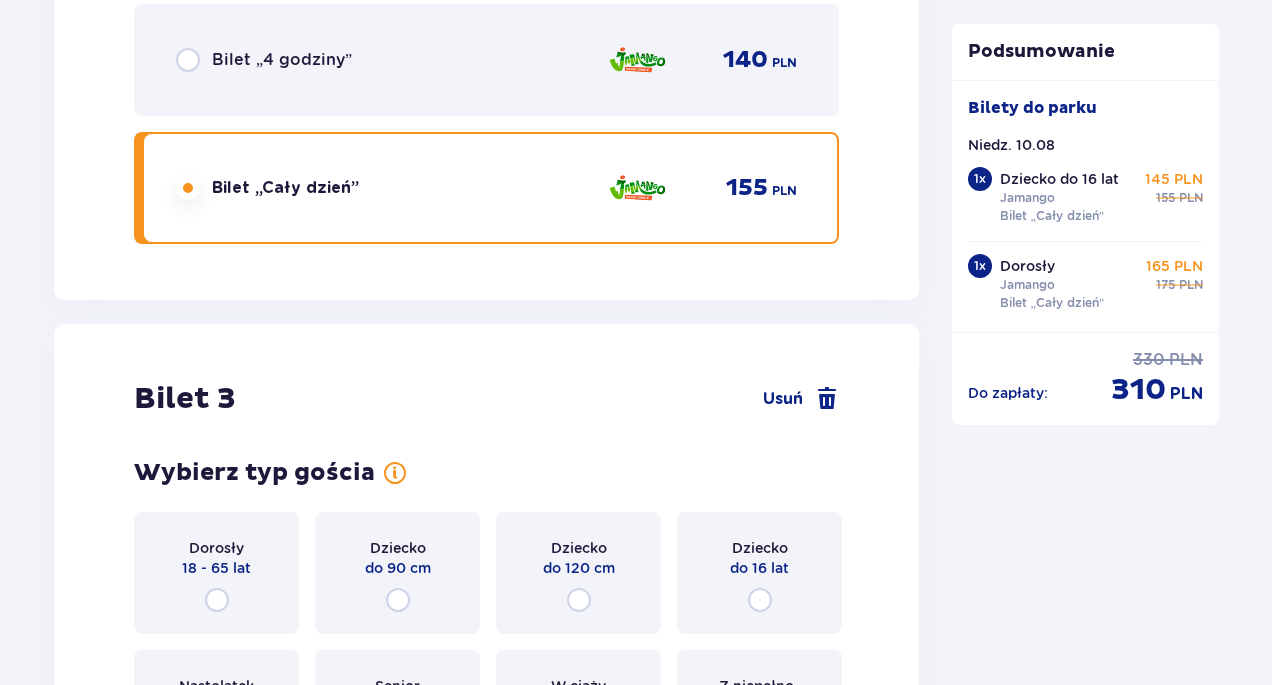 scroll, scrollTop: 3776, scrollLeft: 0, axis: vertical 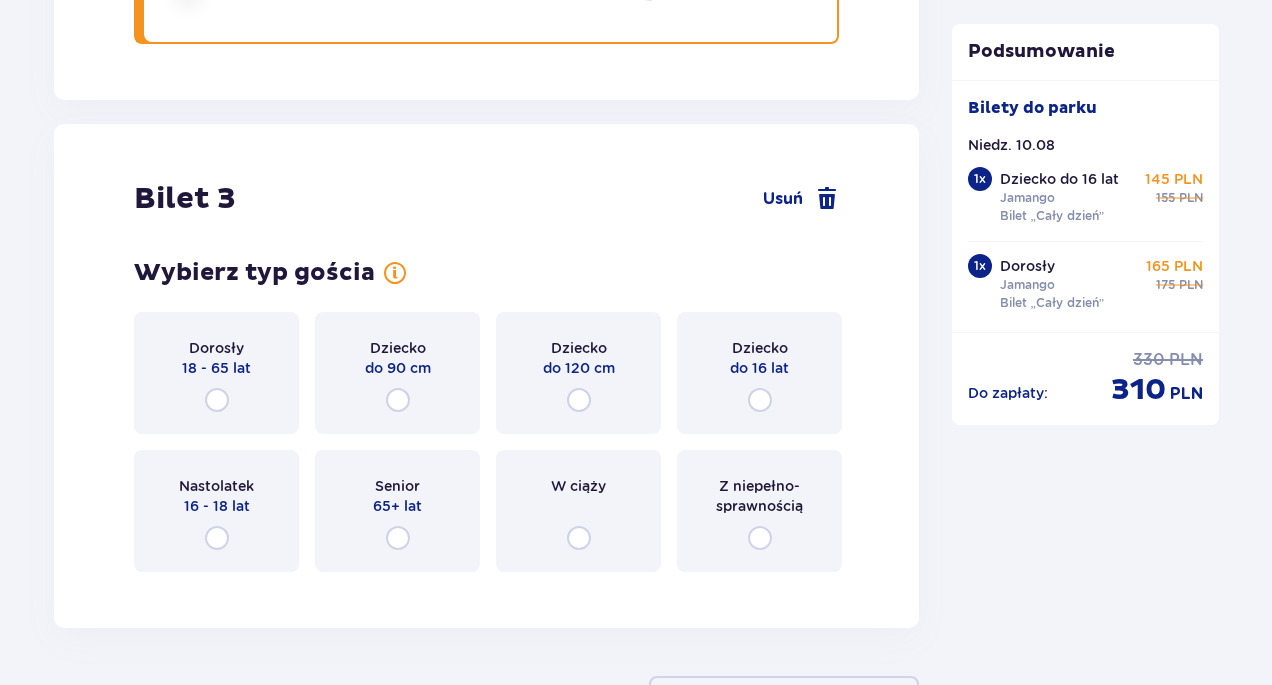 click on "Dziecko do 16 lat" at bounding box center [759, 373] 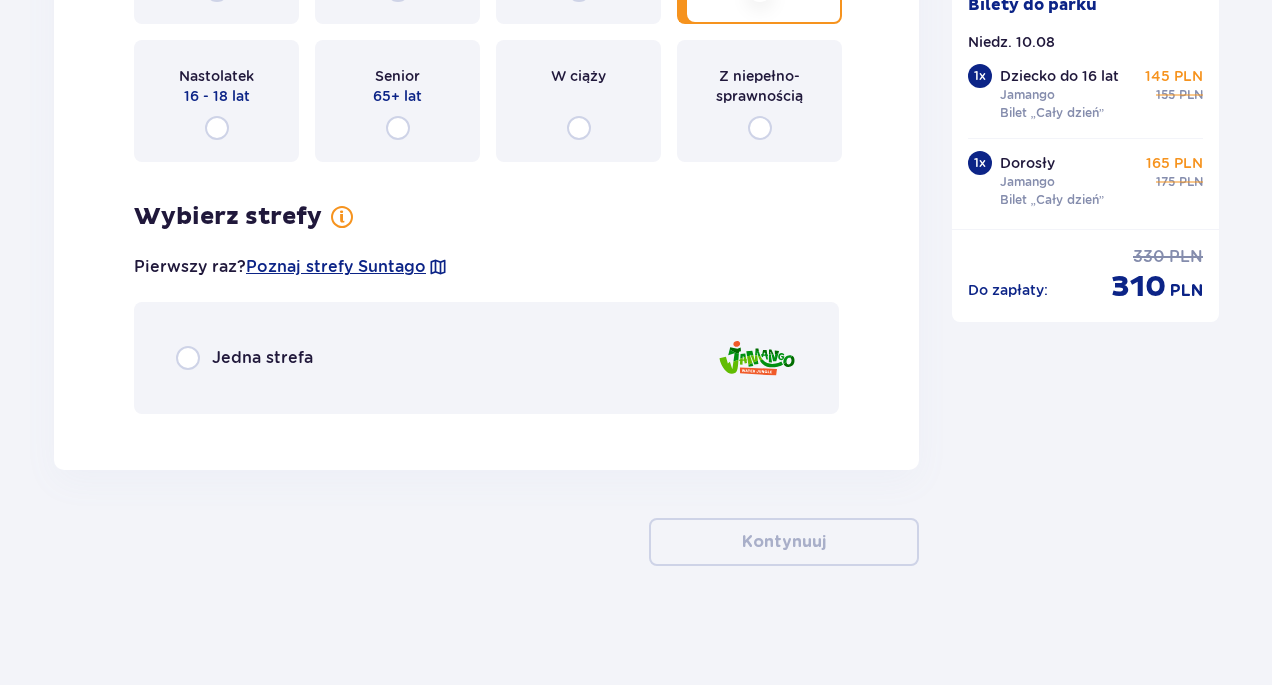 scroll, scrollTop: 4186, scrollLeft: 0, axis: vertical 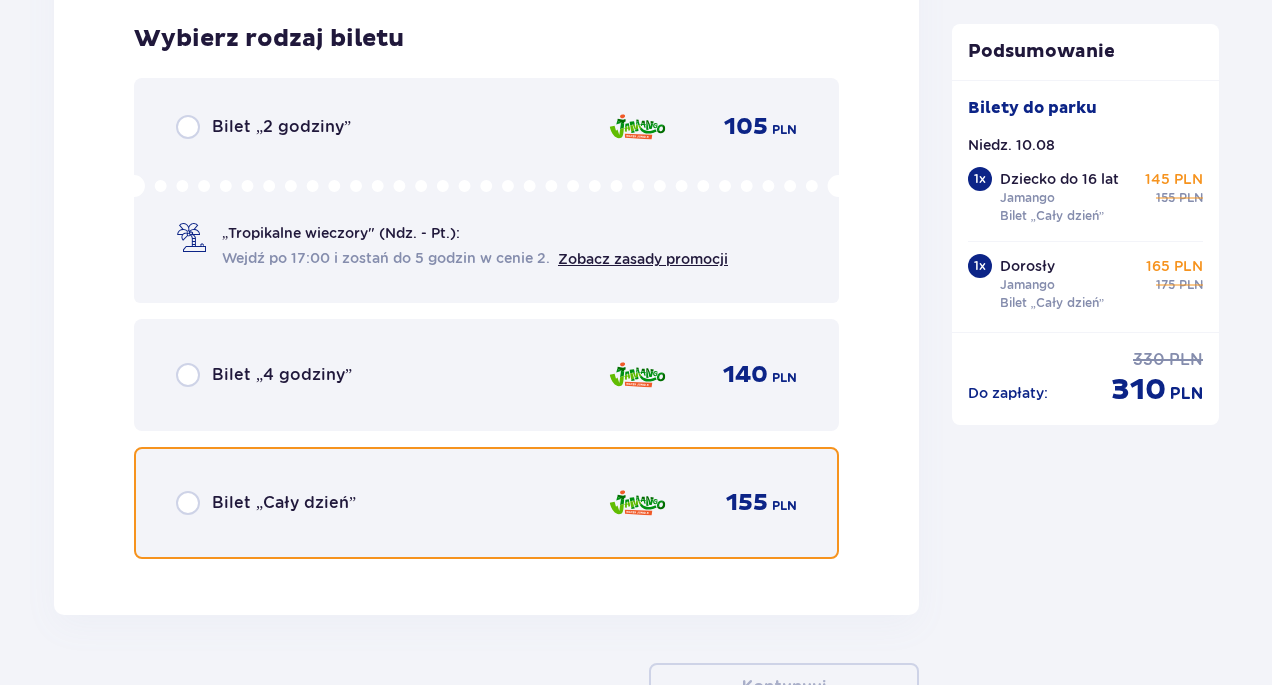 click at bounding box center [188, 503] 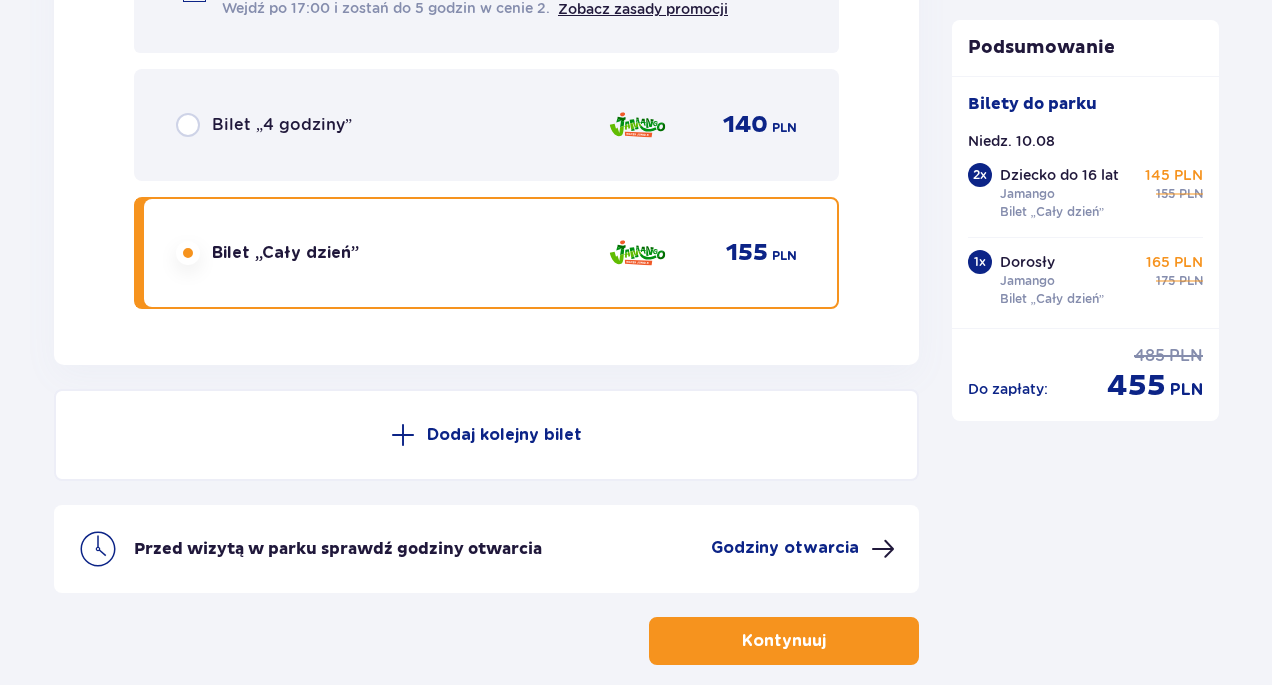 scroll, scrollTop: 4966, scrollLeft: 0, axis: vertical 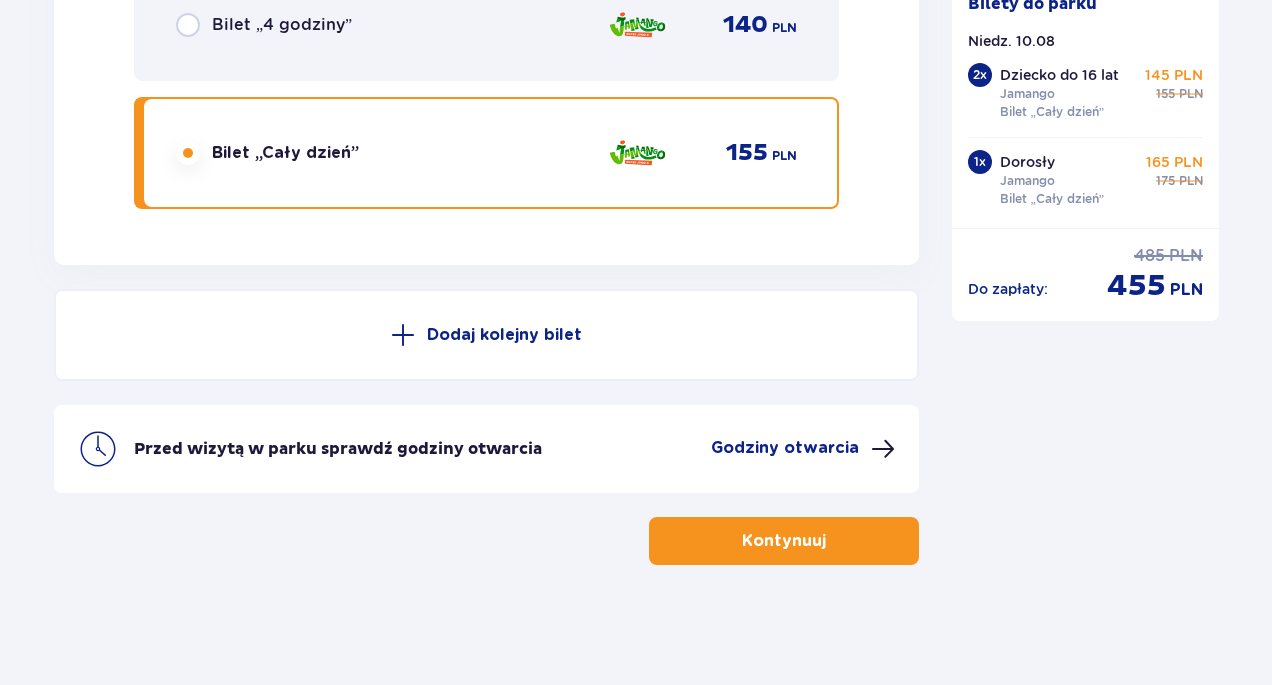 click on "Kontynuuj" at bounding box center (784, 541) 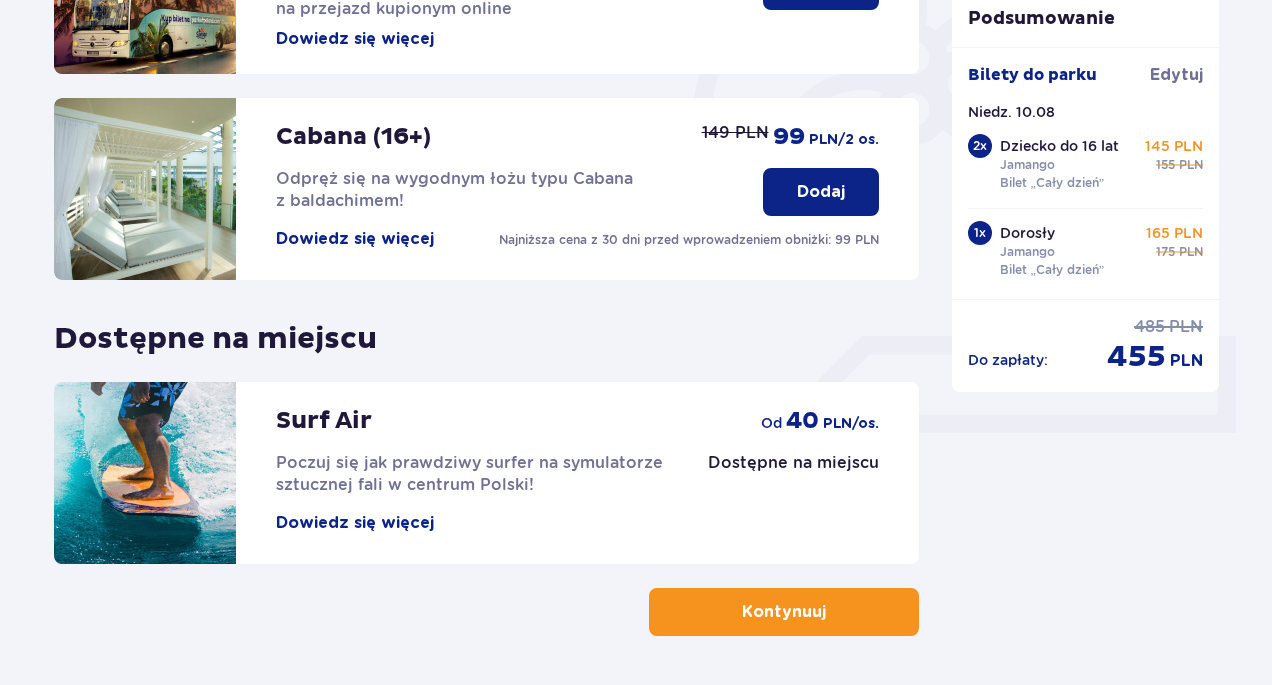 scroll, scrollTop: 670, scrollLeft: 0, axis: vertical 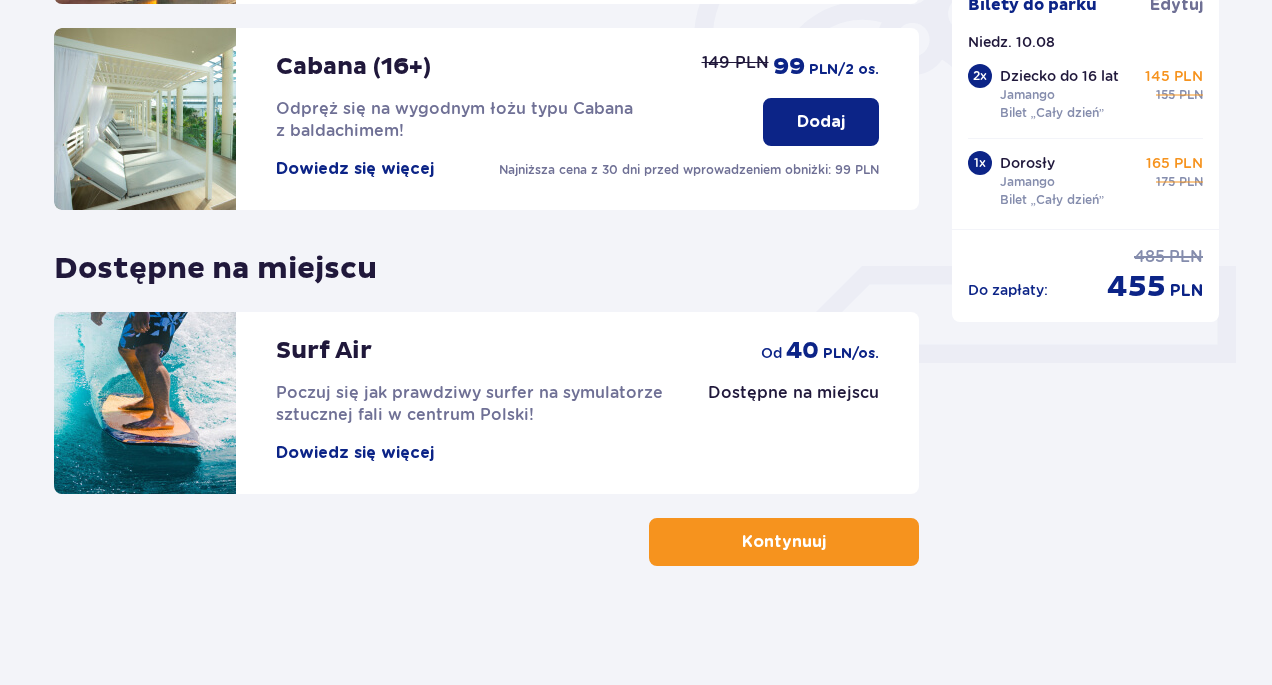 click on "Kontynuuj" at bounding box center (784, 542) 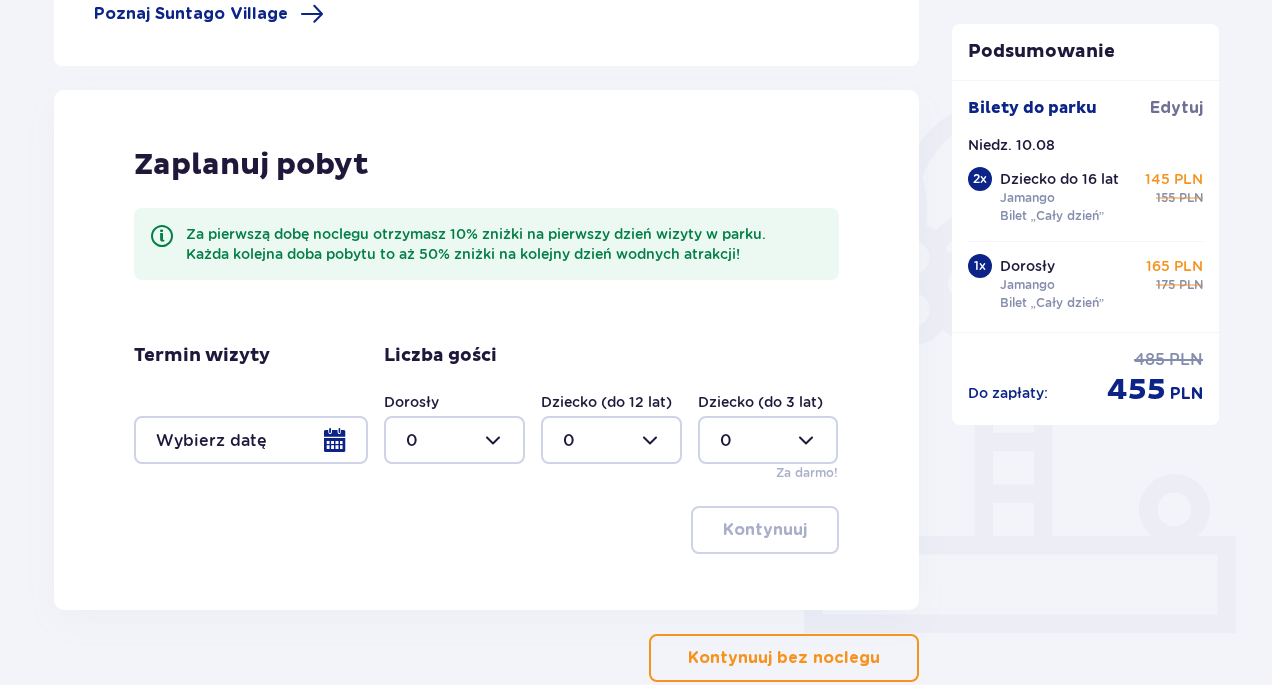 scroll, scrollTop: 500, scrollLeft: 0, axis: vertical 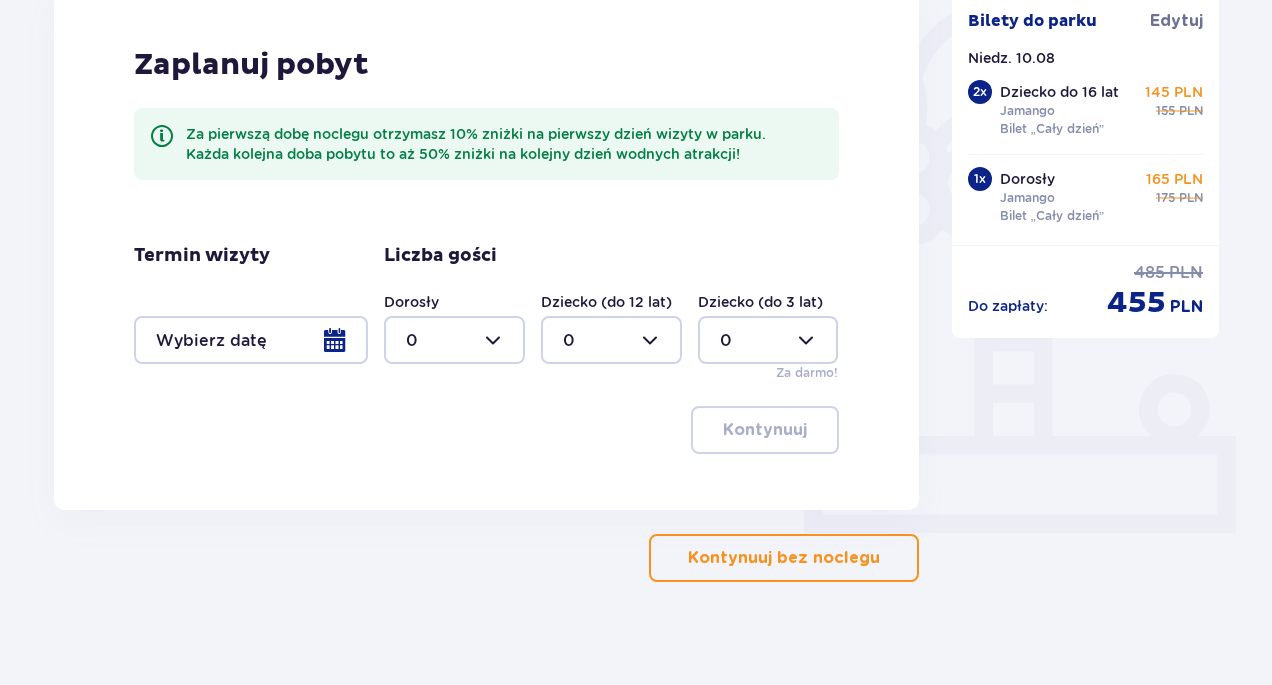 click on "Kontynuuj bez noclegu" at bounding box center (784, 558) 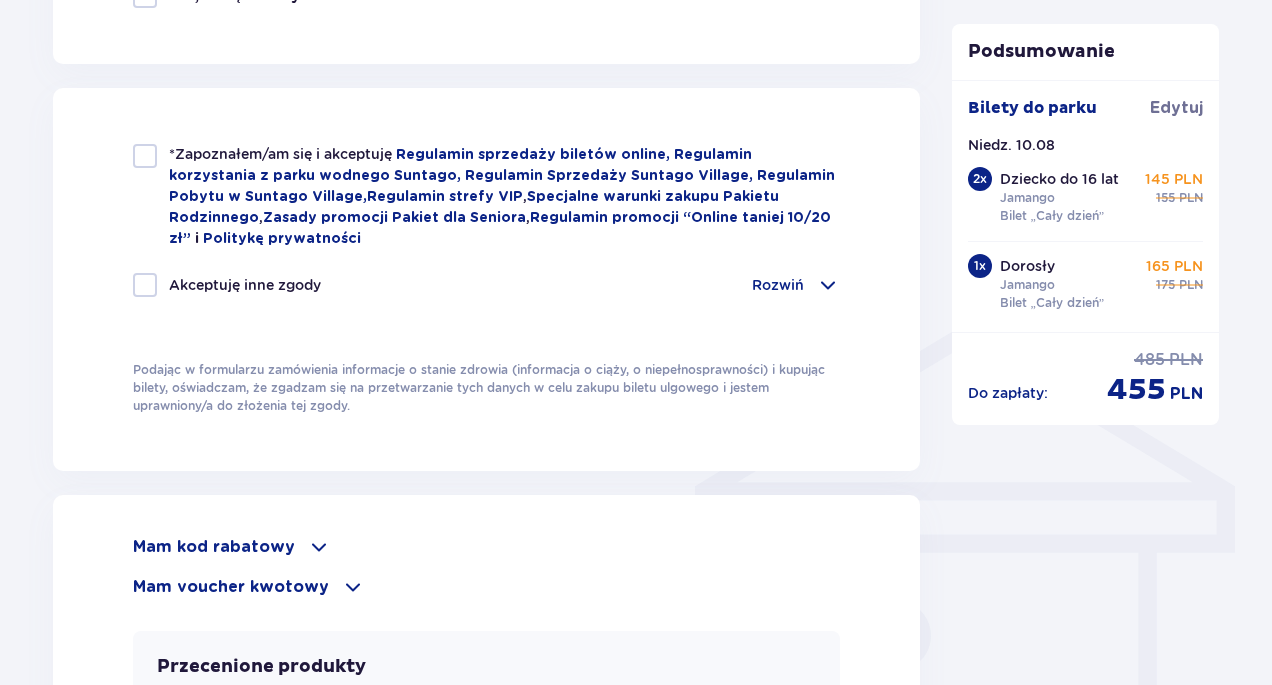 scroll, scrollTop: 1500, scrollLeft: 0, axis: vertical 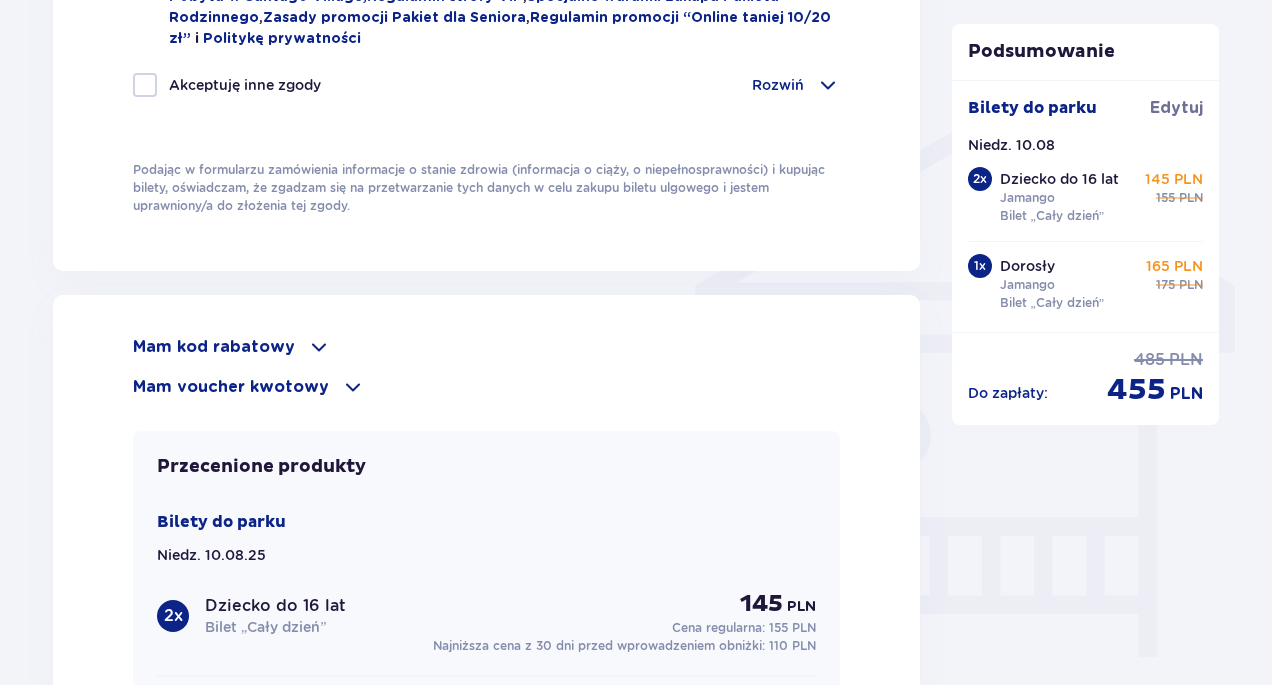 click at bounding box center [353, 387] 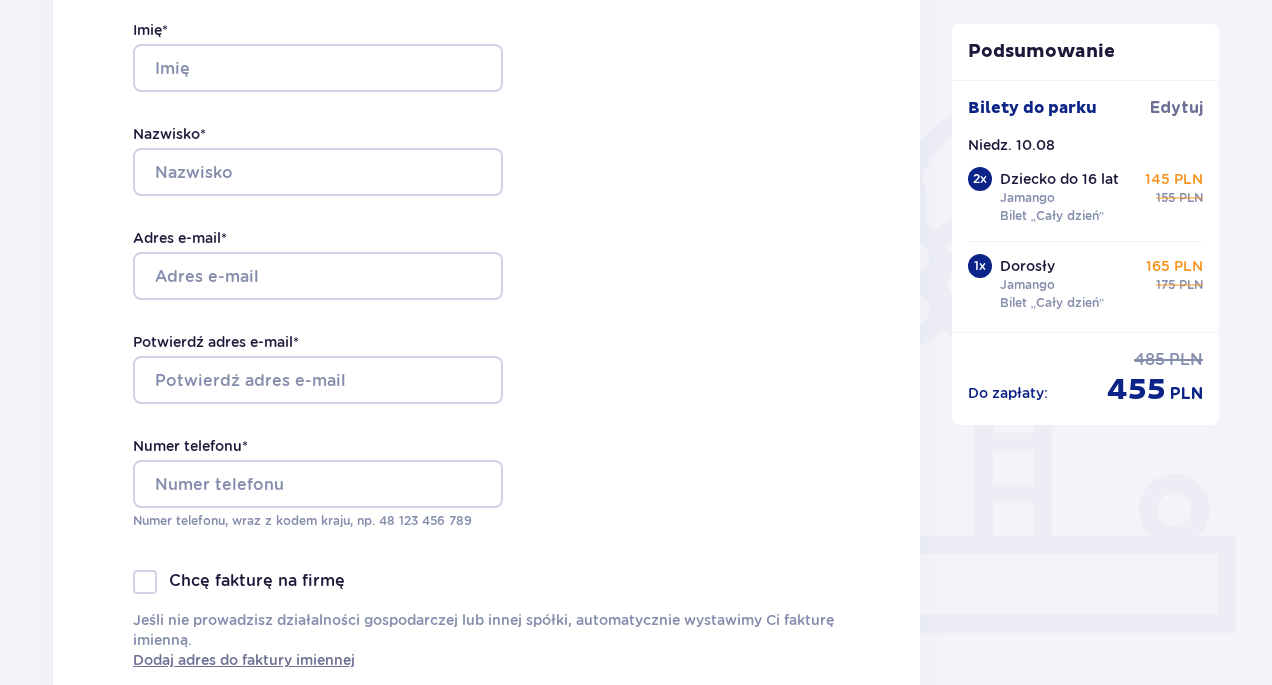 scroll, scrollTop: 0, scrollLeft: 0, axis: both 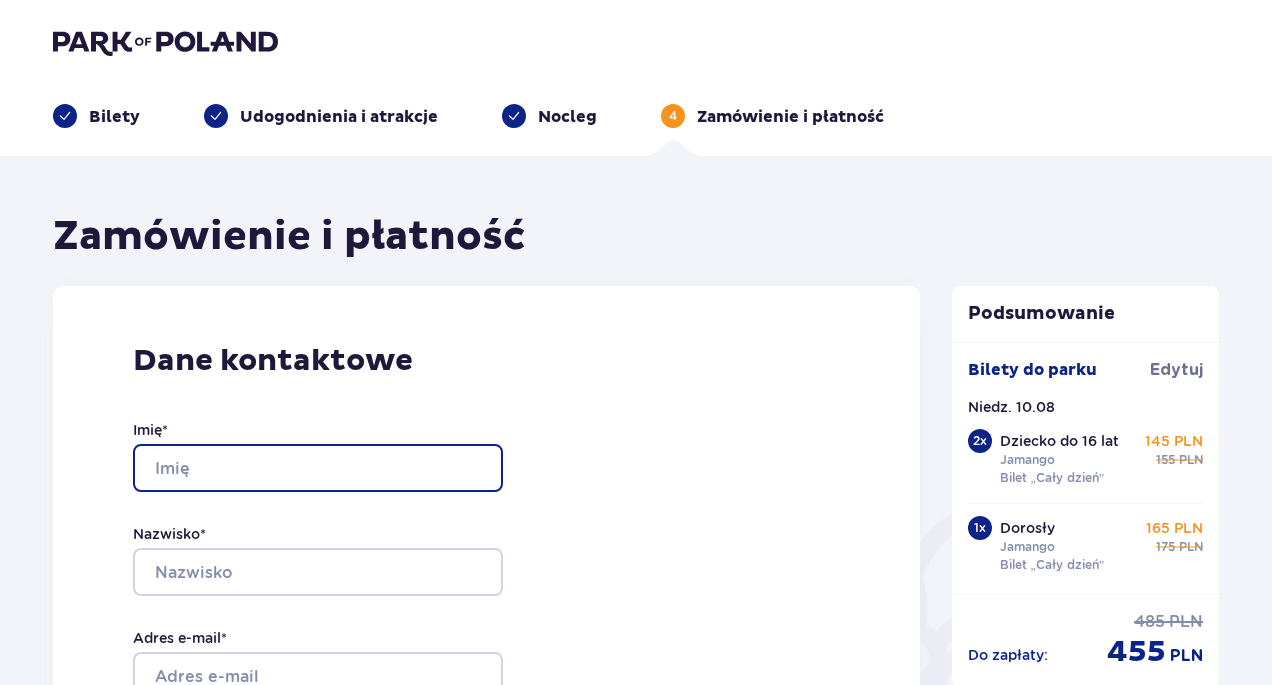 click on "Imię *" at bounding box center [318, 468] 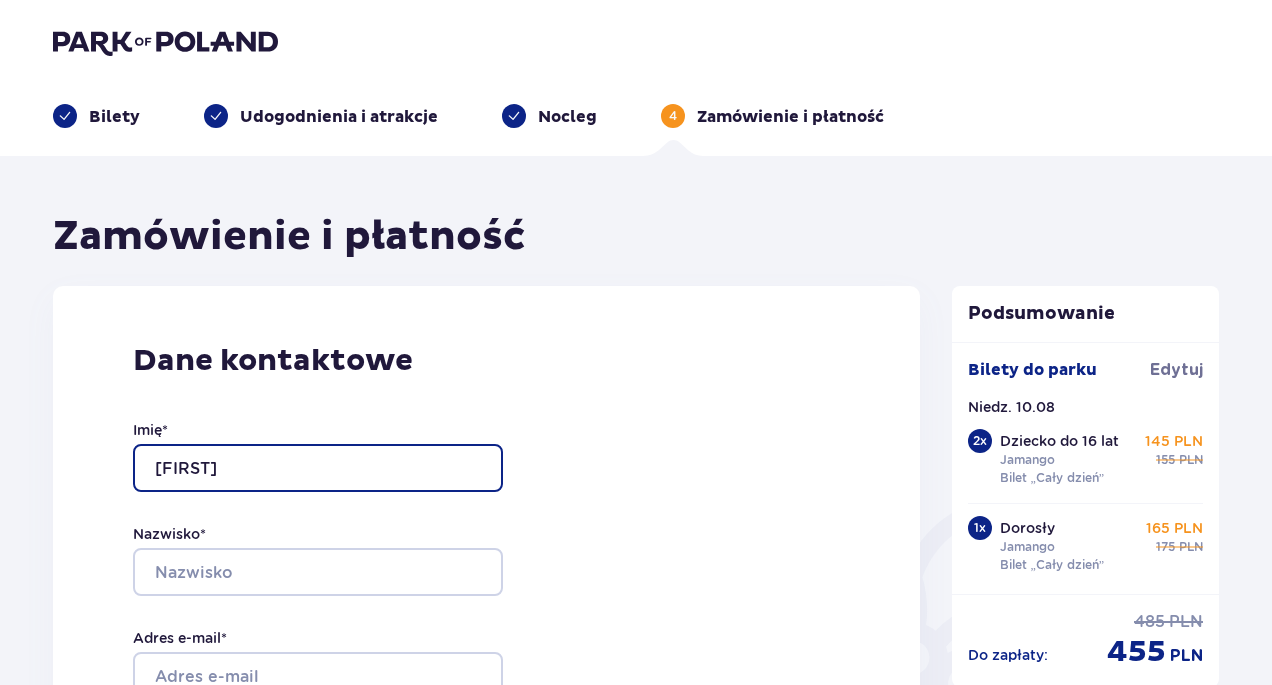 type on "[FIRST]" 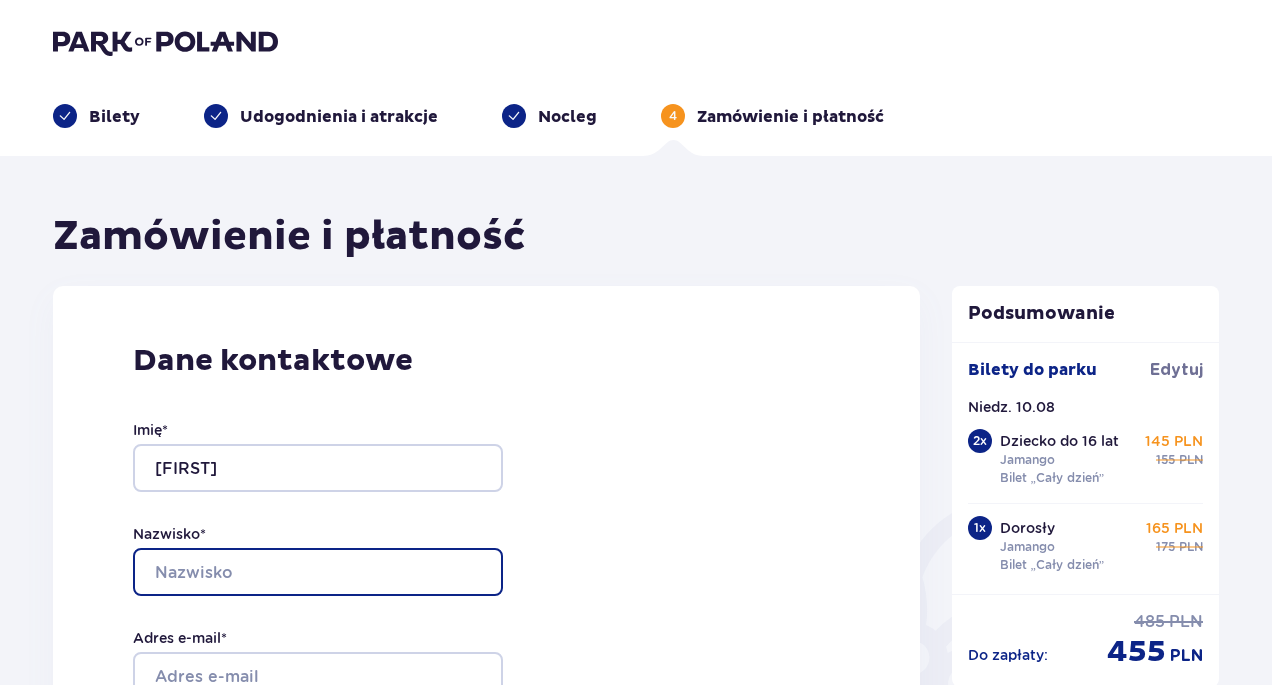 click on "Nazwisko *" at bounding box center (318, 572) 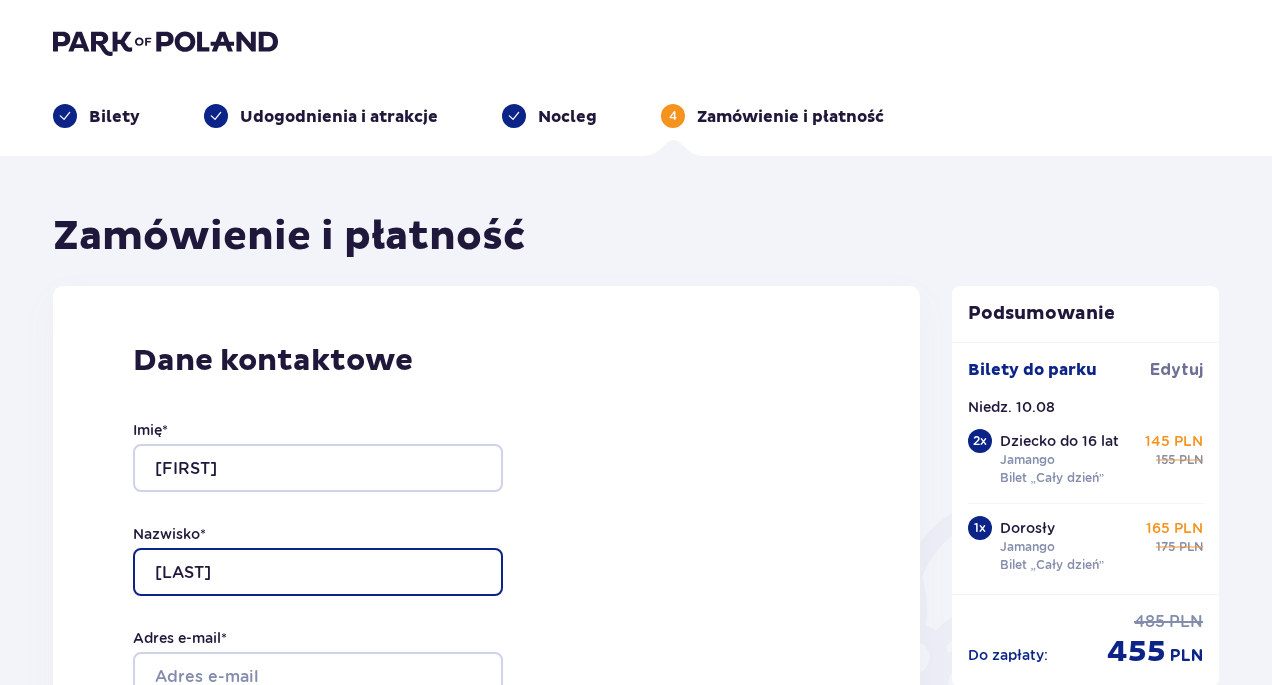 scroll, scrollTop: 200, scrollLeft: 0, axis: vertical 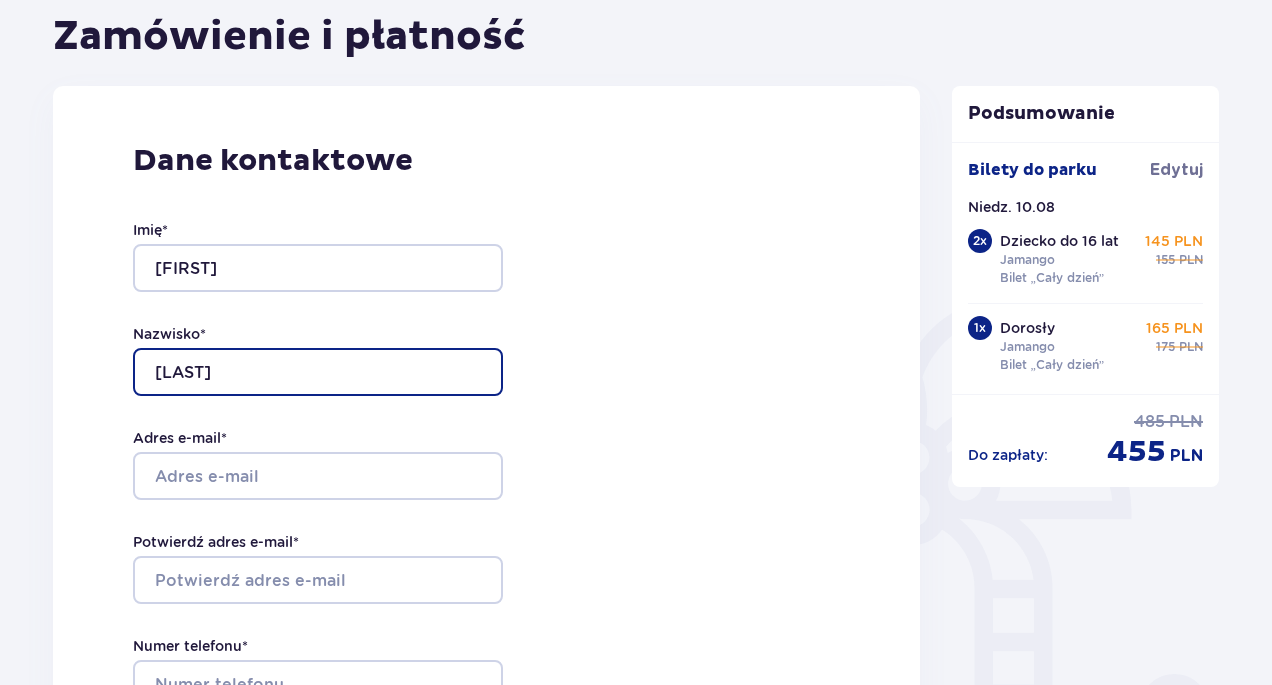 type on "[LAST]" 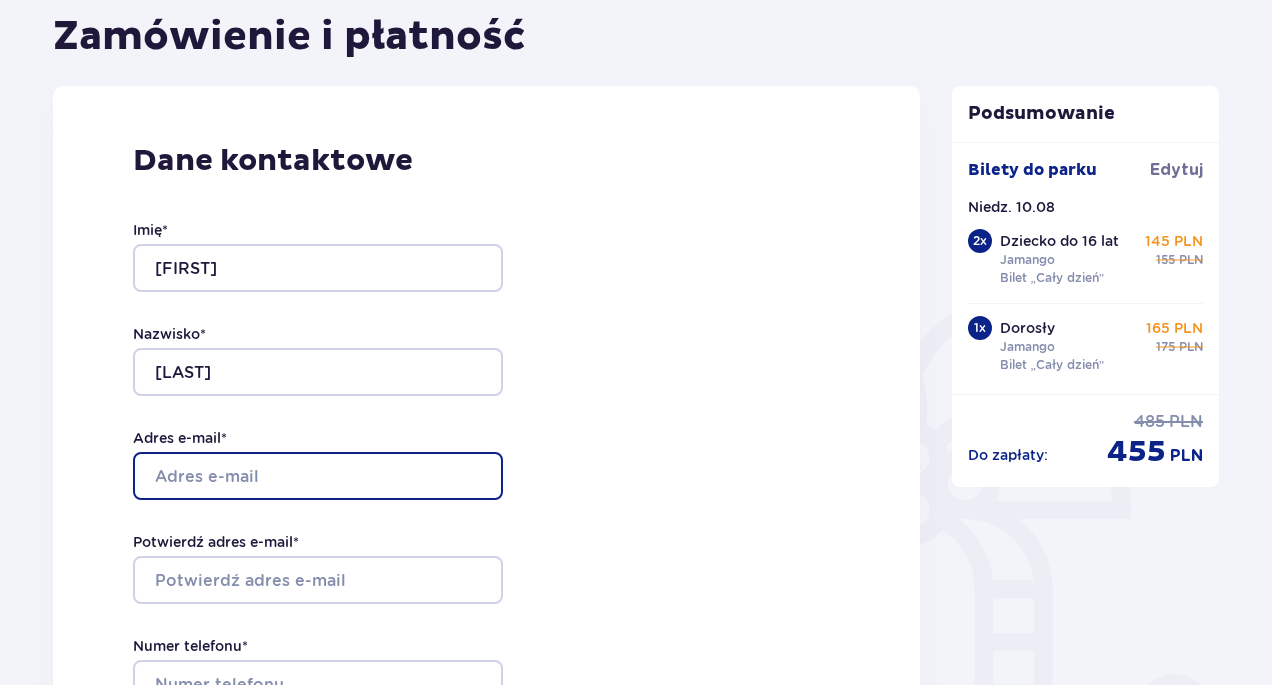 click on "Adres e-mail *" at bounding box center [318, 476] 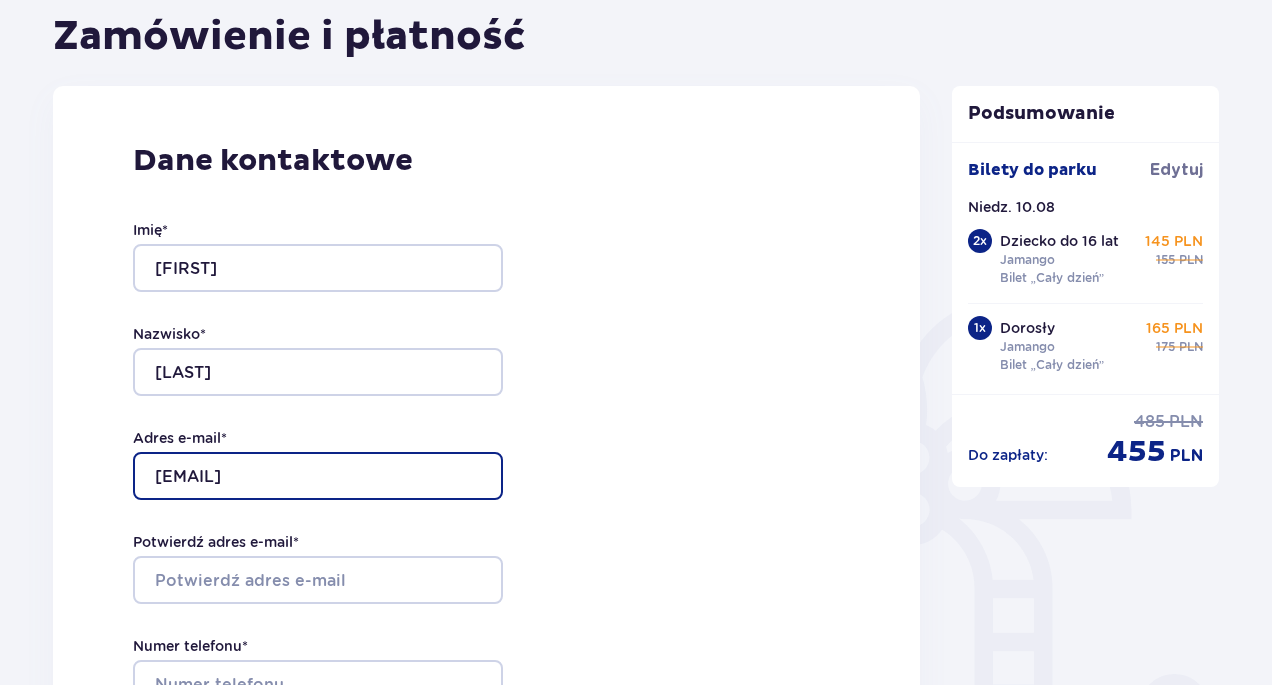 type on "[EMAIL]" 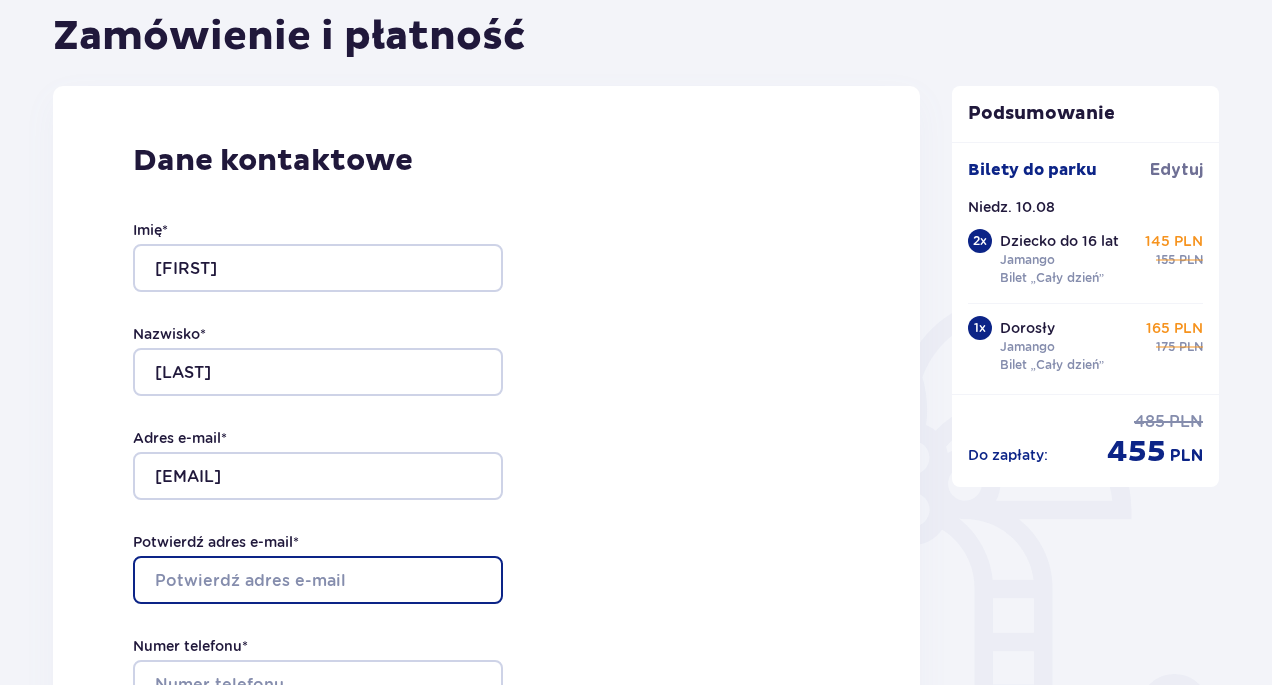 click on "Potwierdź adres e-mail *" at bounding box center (318, 580) 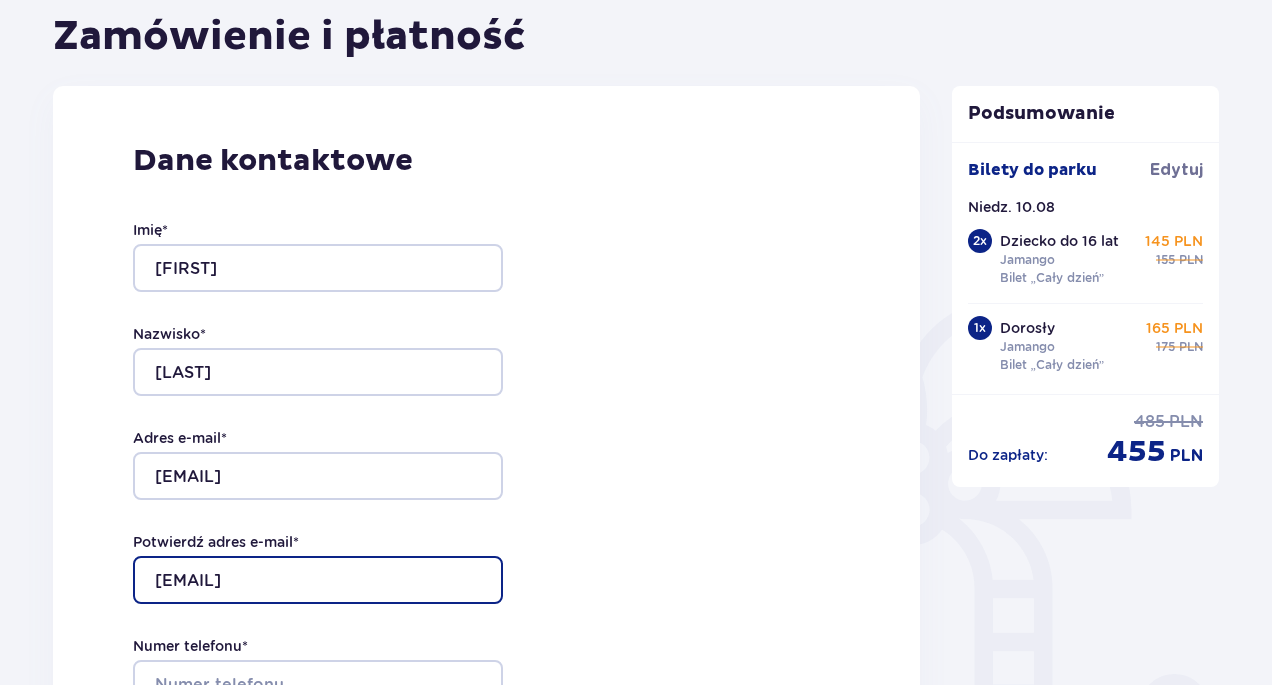 scroll, scrollTop: 400, scrollLeft: 0, axis: vertical 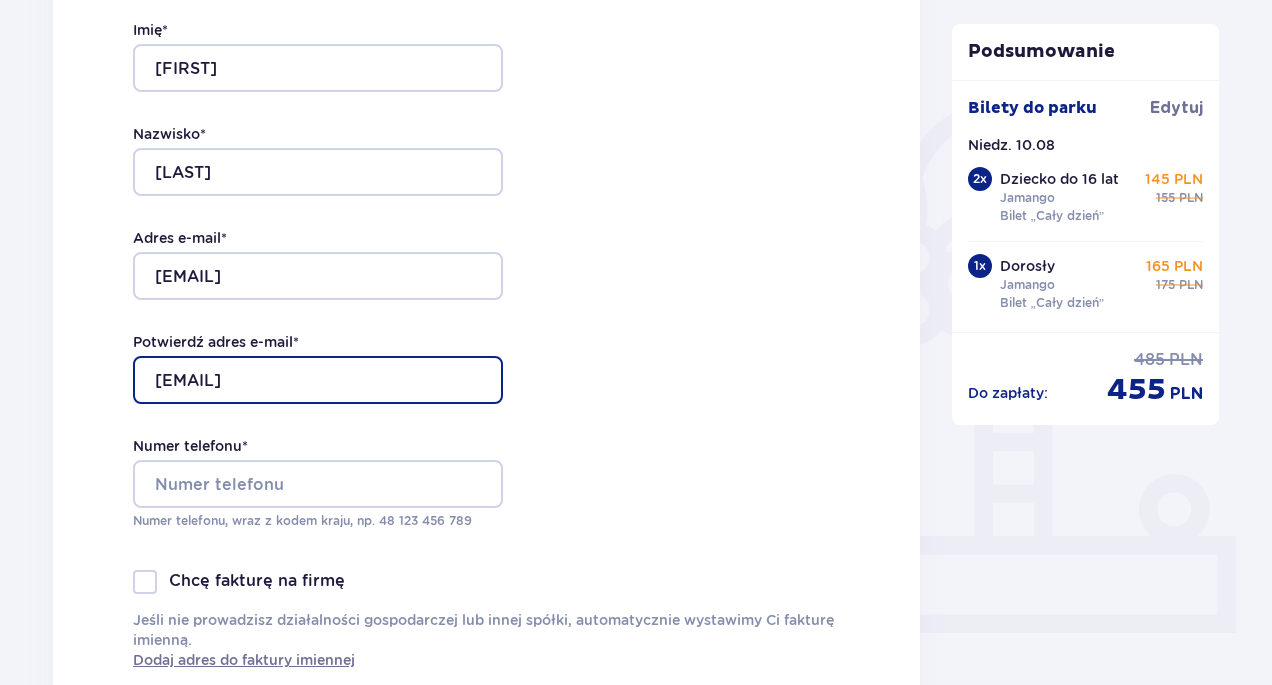 type on "[EMAIL]" 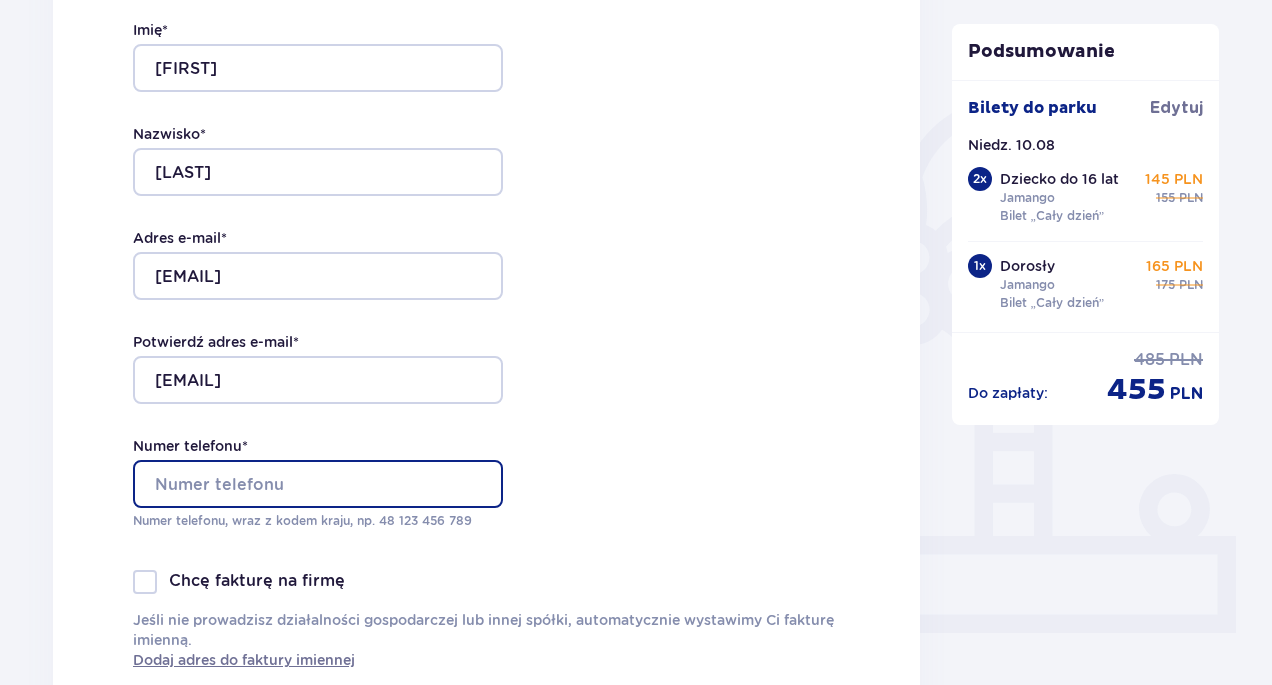 click on "Numer telefonu *" at bounding box center [318, 484] 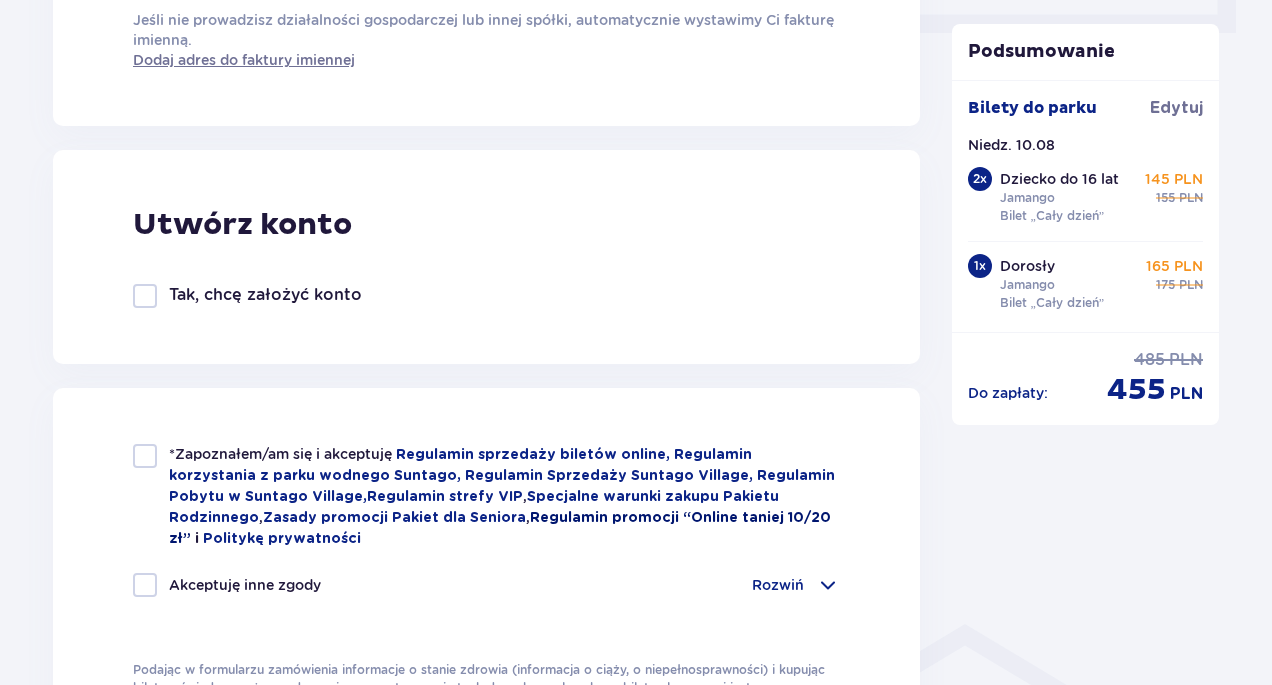 scroll, scrollTop: 1100, scrollLeft: 0, axis: vertical 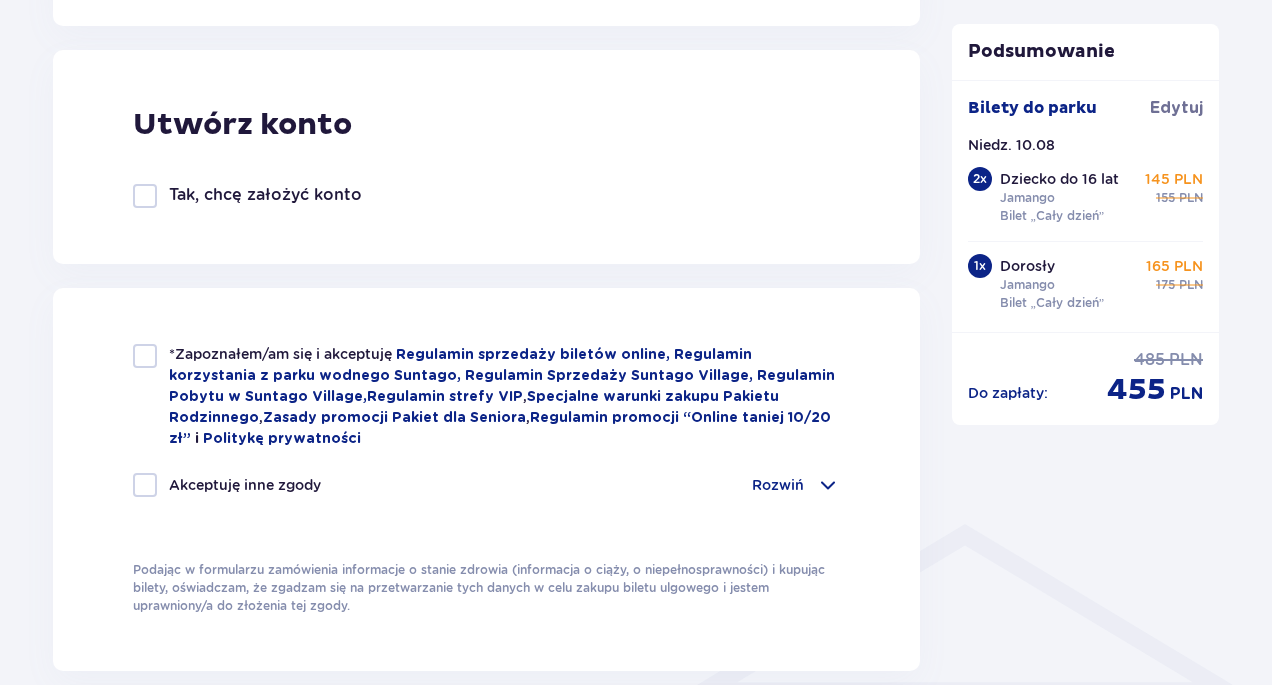 type on "[PHONE]" 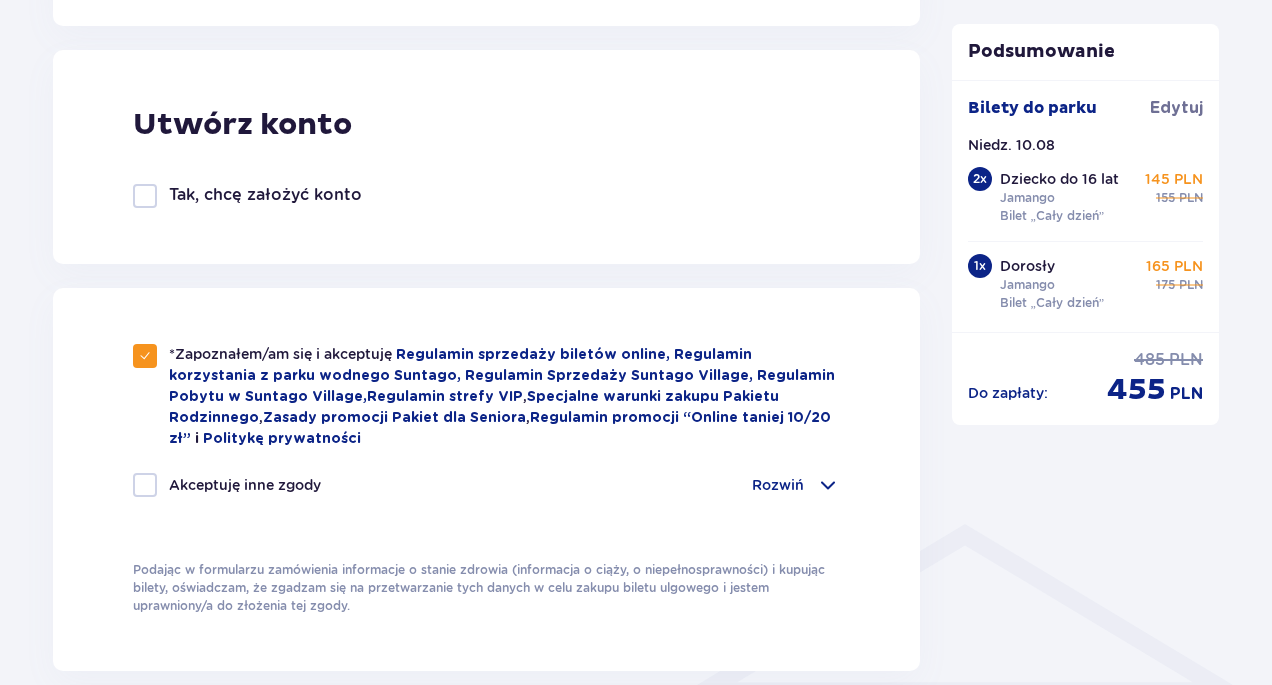 click at bounding box center [828, 485] 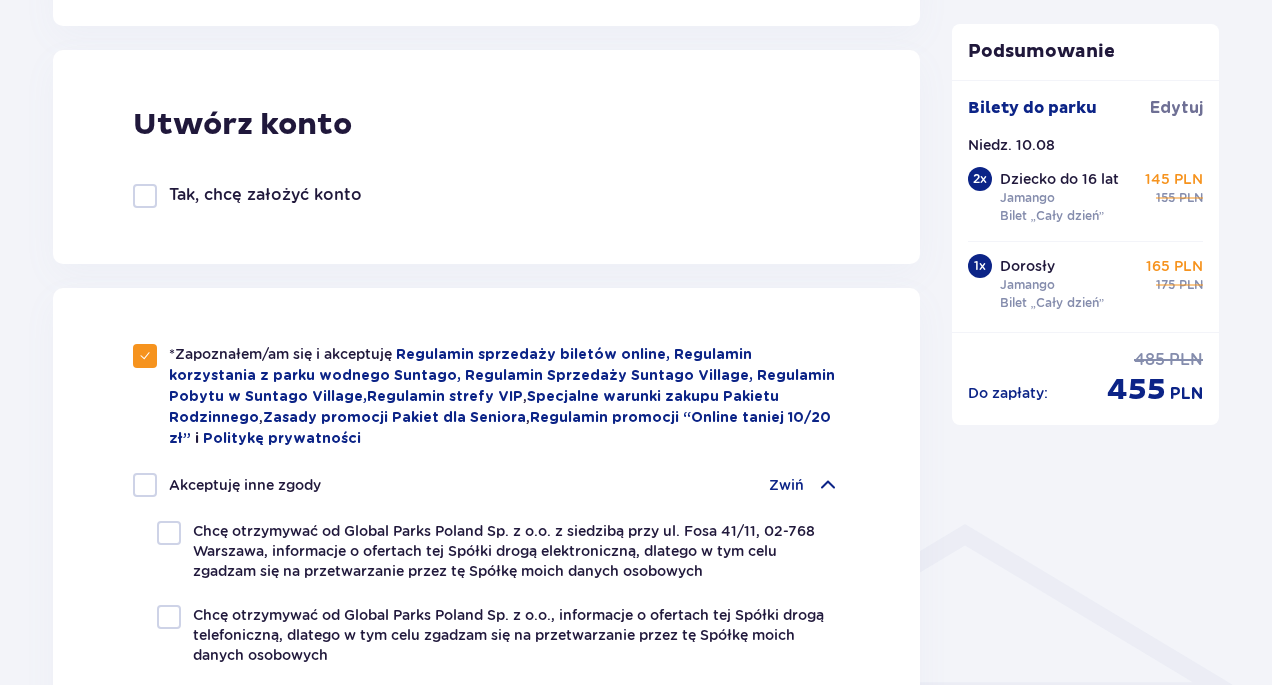 click at bounding box center (828, 485) 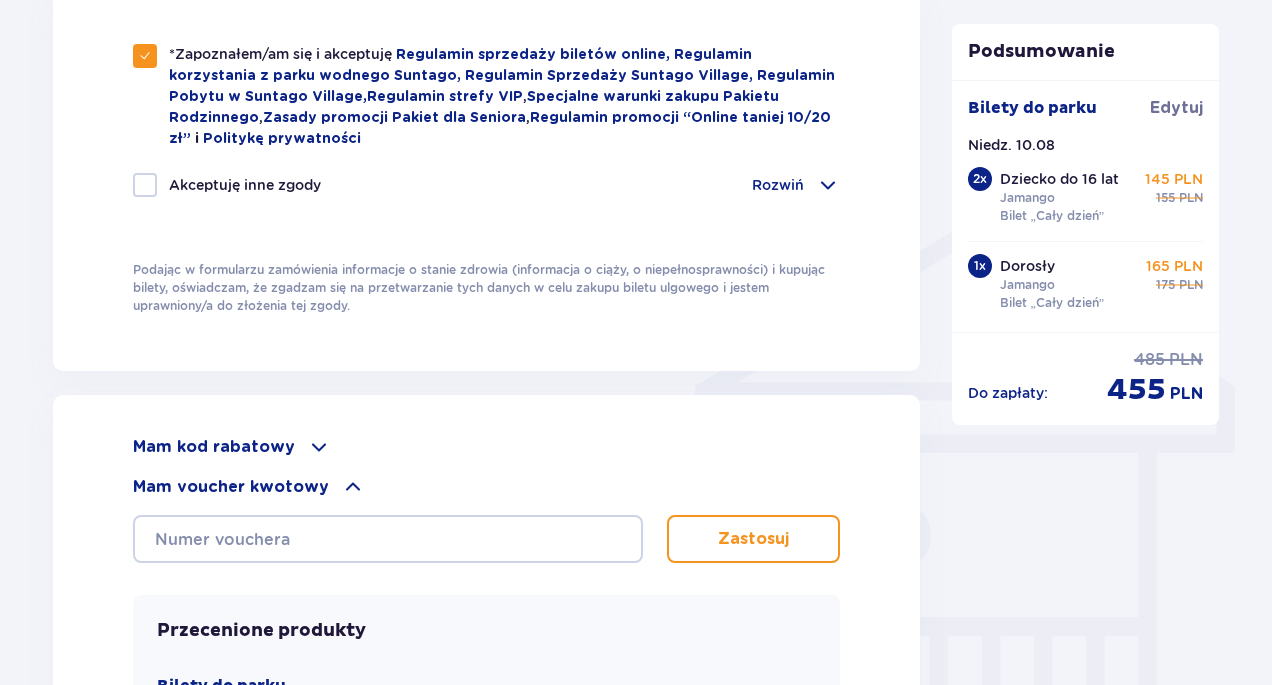 scroll, scrollTop: 1500, scrollLeft: 0, axis: vertical 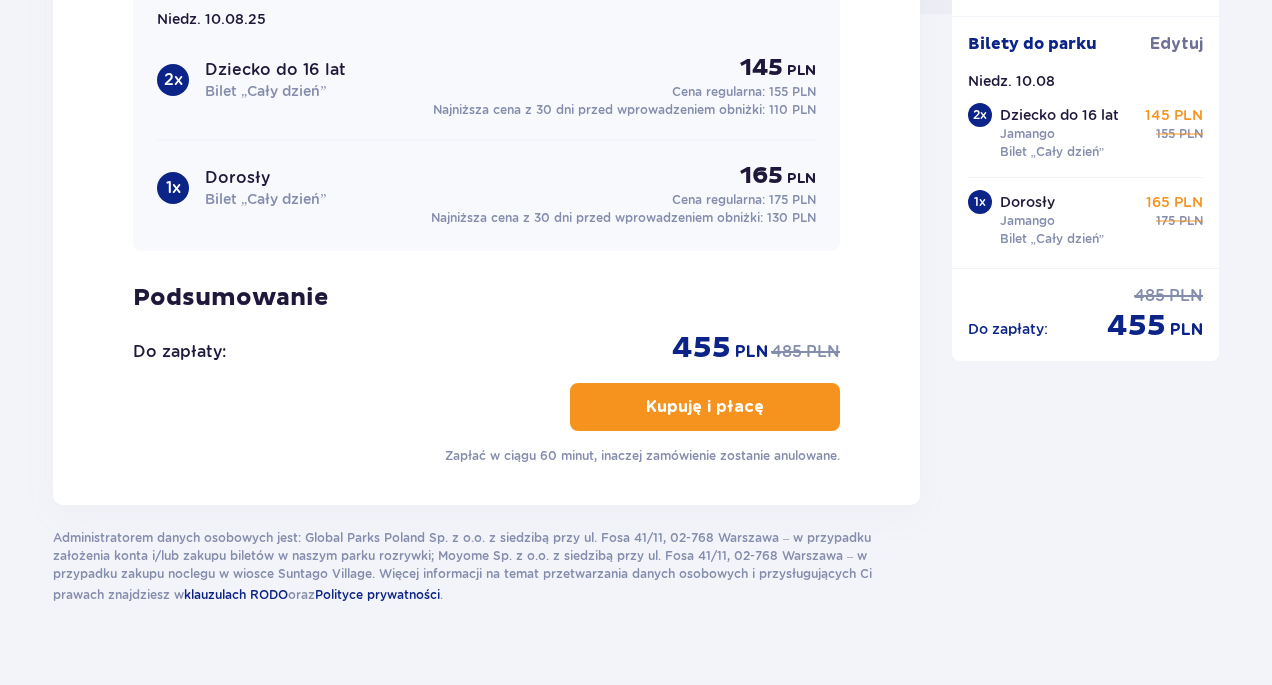 click on "Kupuję i płacę" at bounding box center [705, 407] 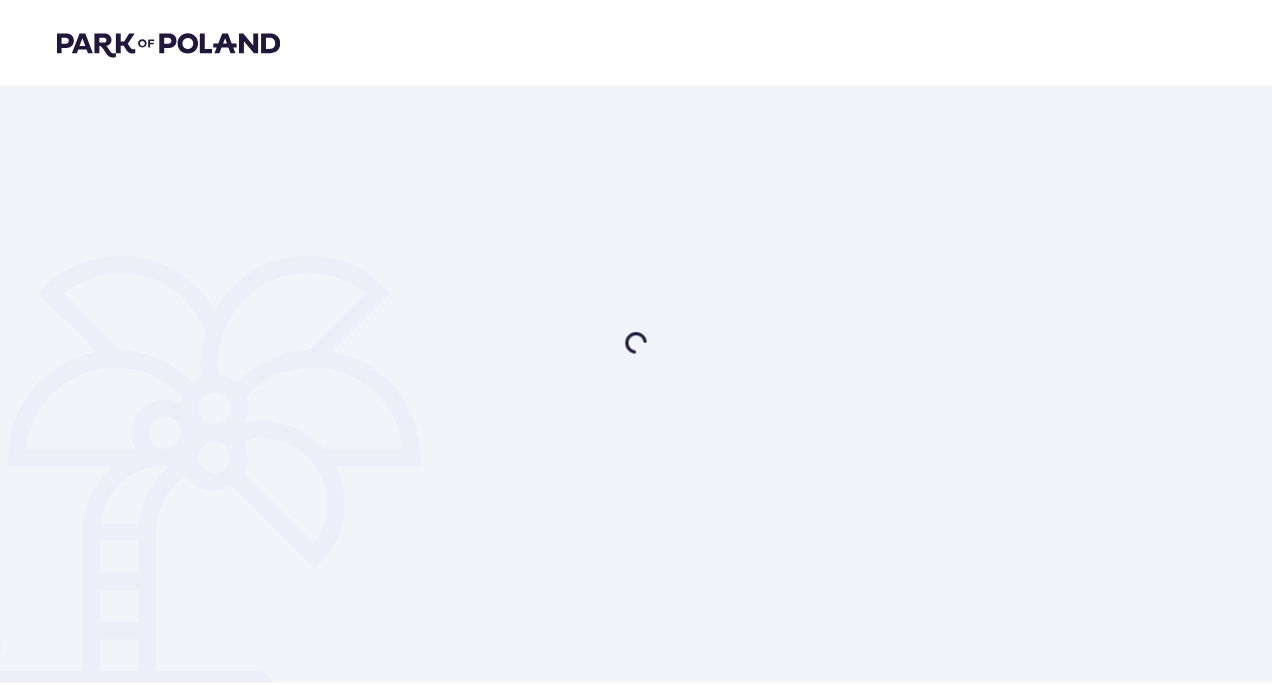 scroll, scrollTop: 0, scrollLeft: 0, axis: both 